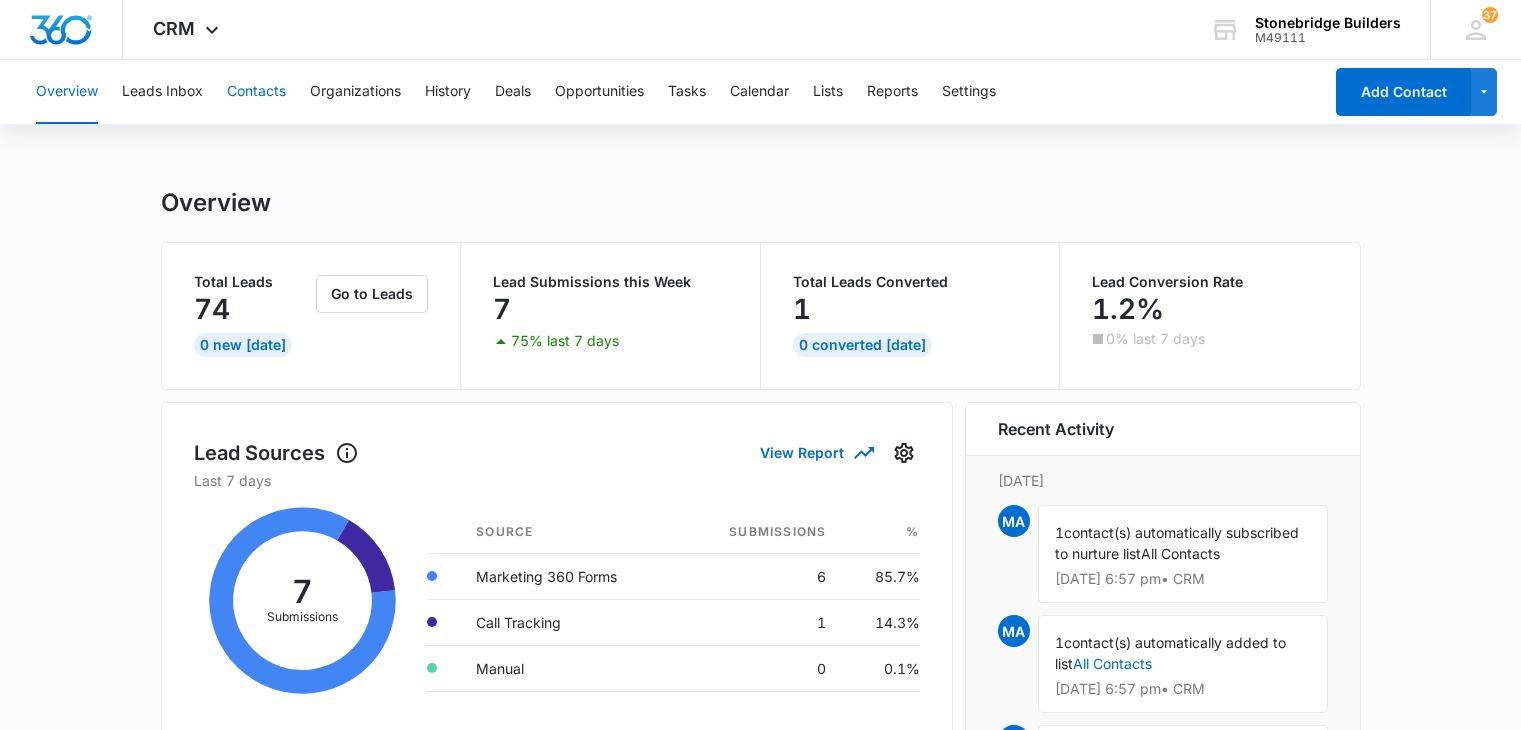 scroll, scrollTop: 0, scrollLeft: 0, axis: both 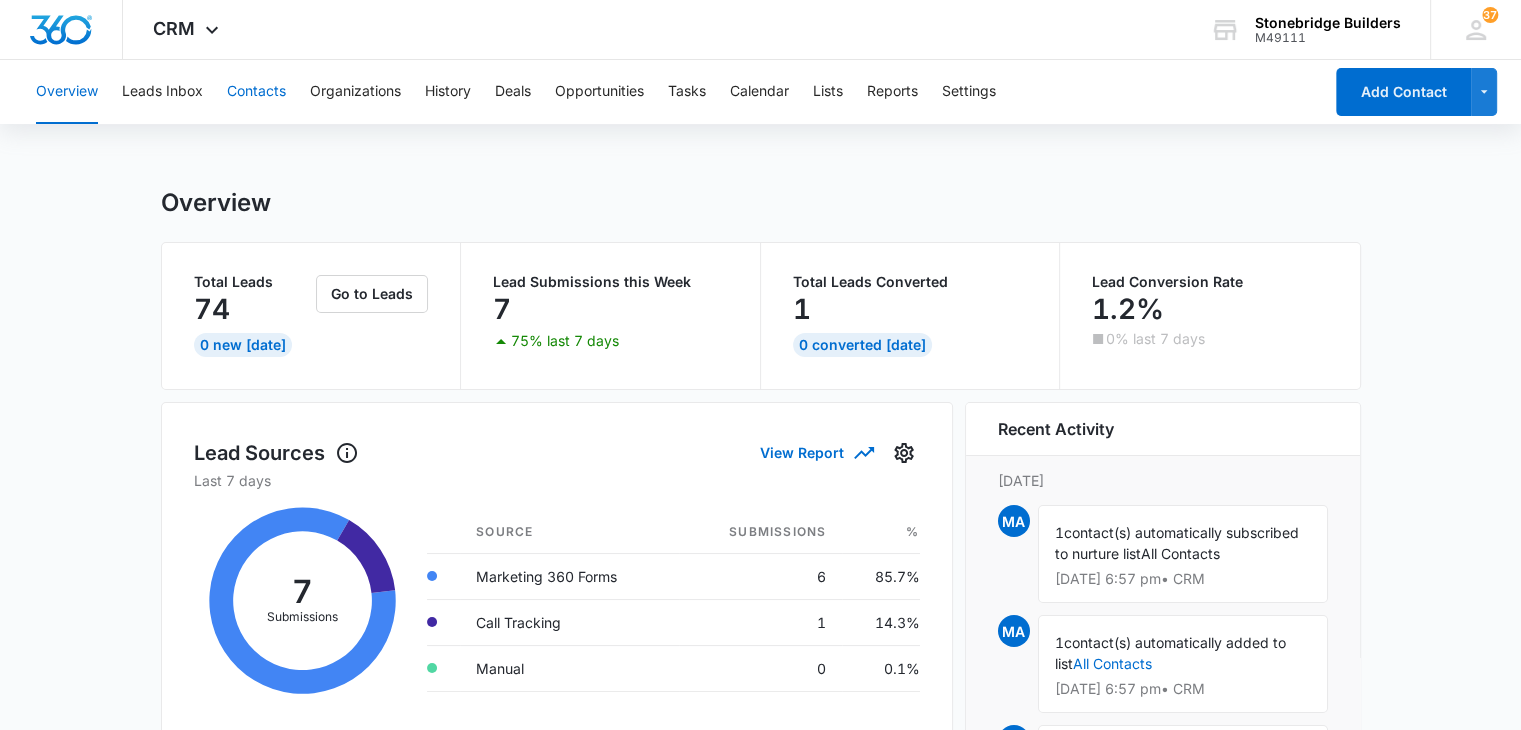 click on "Contacts" at bounding box center [256, 92] 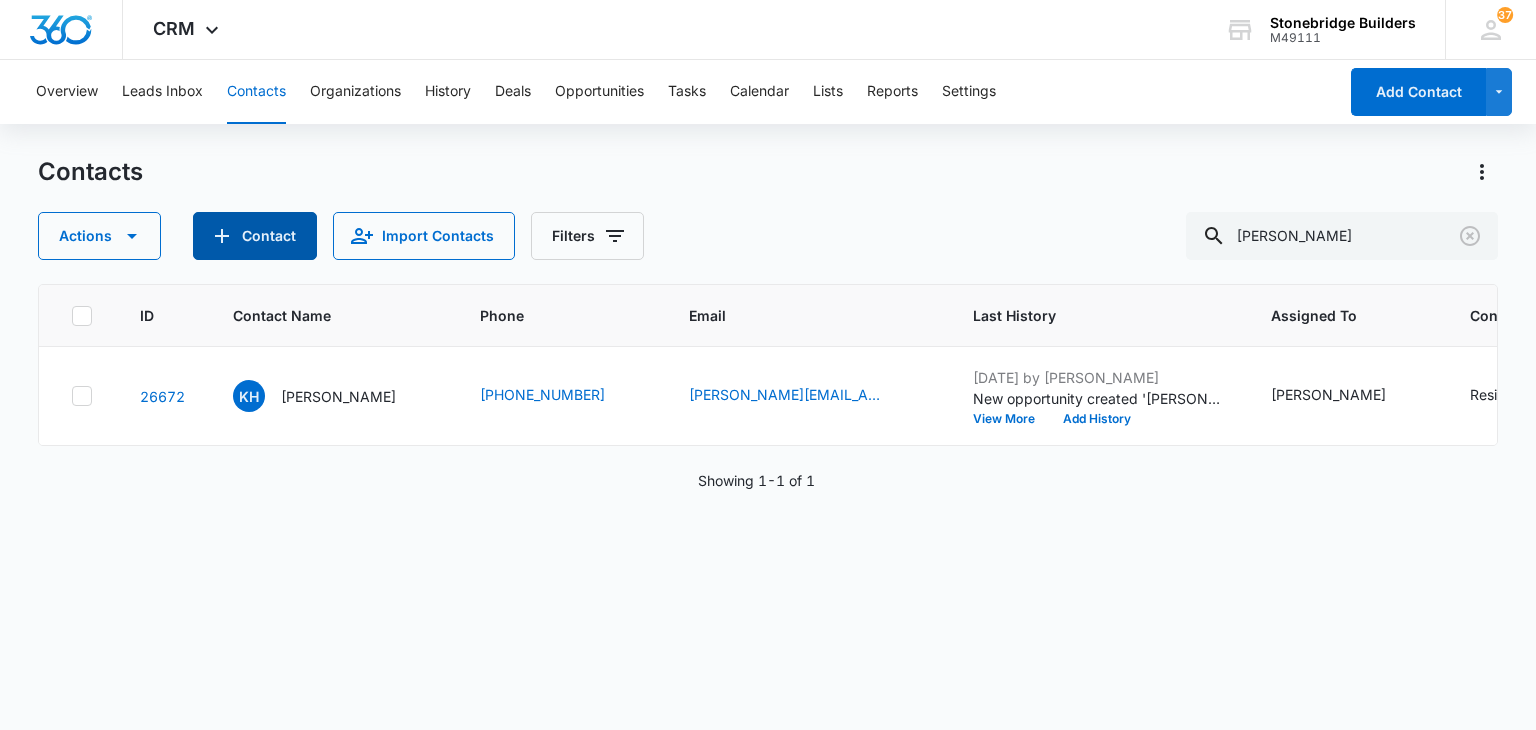 click on "Contact" at bounding box center [255, 236] 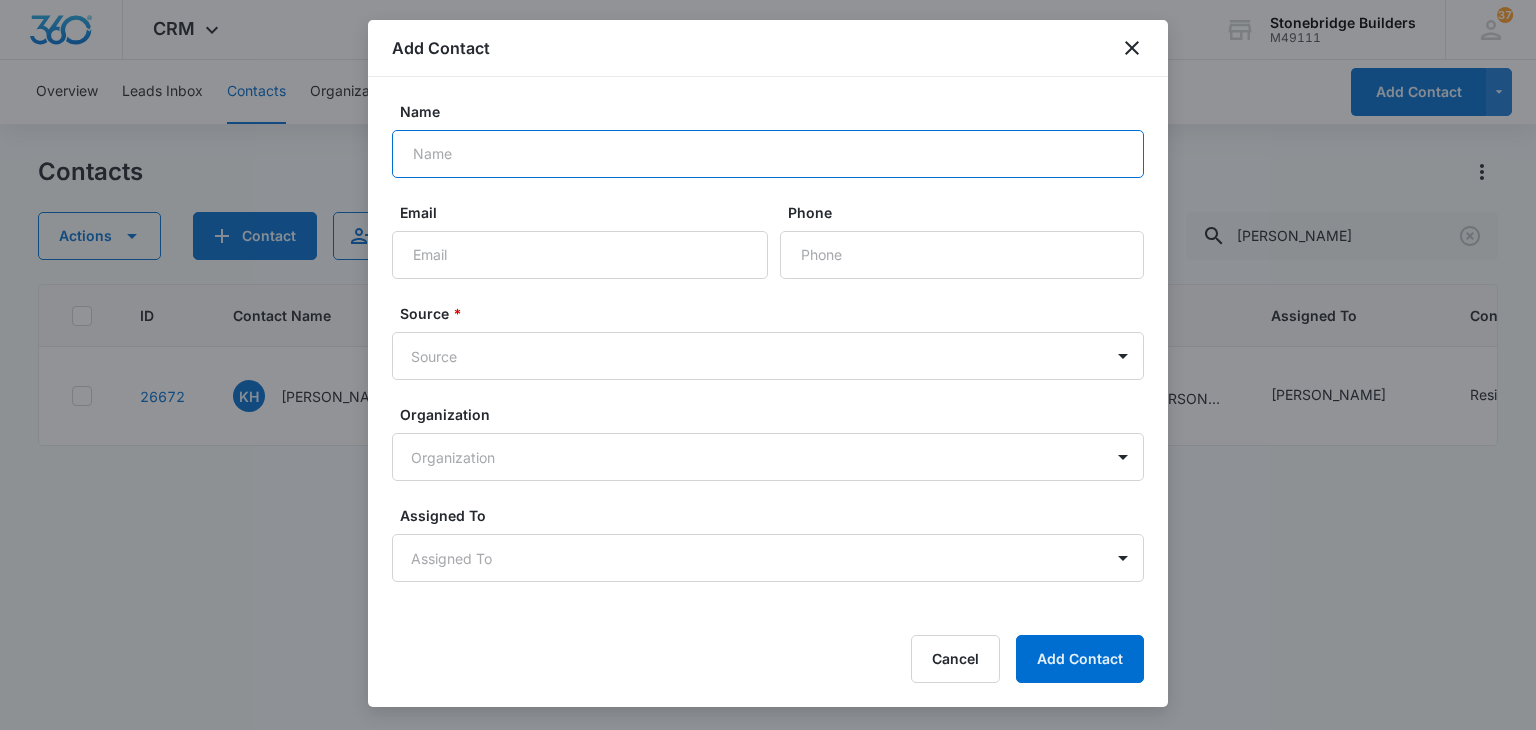 click on "Name" at bounding box center [768, 154] 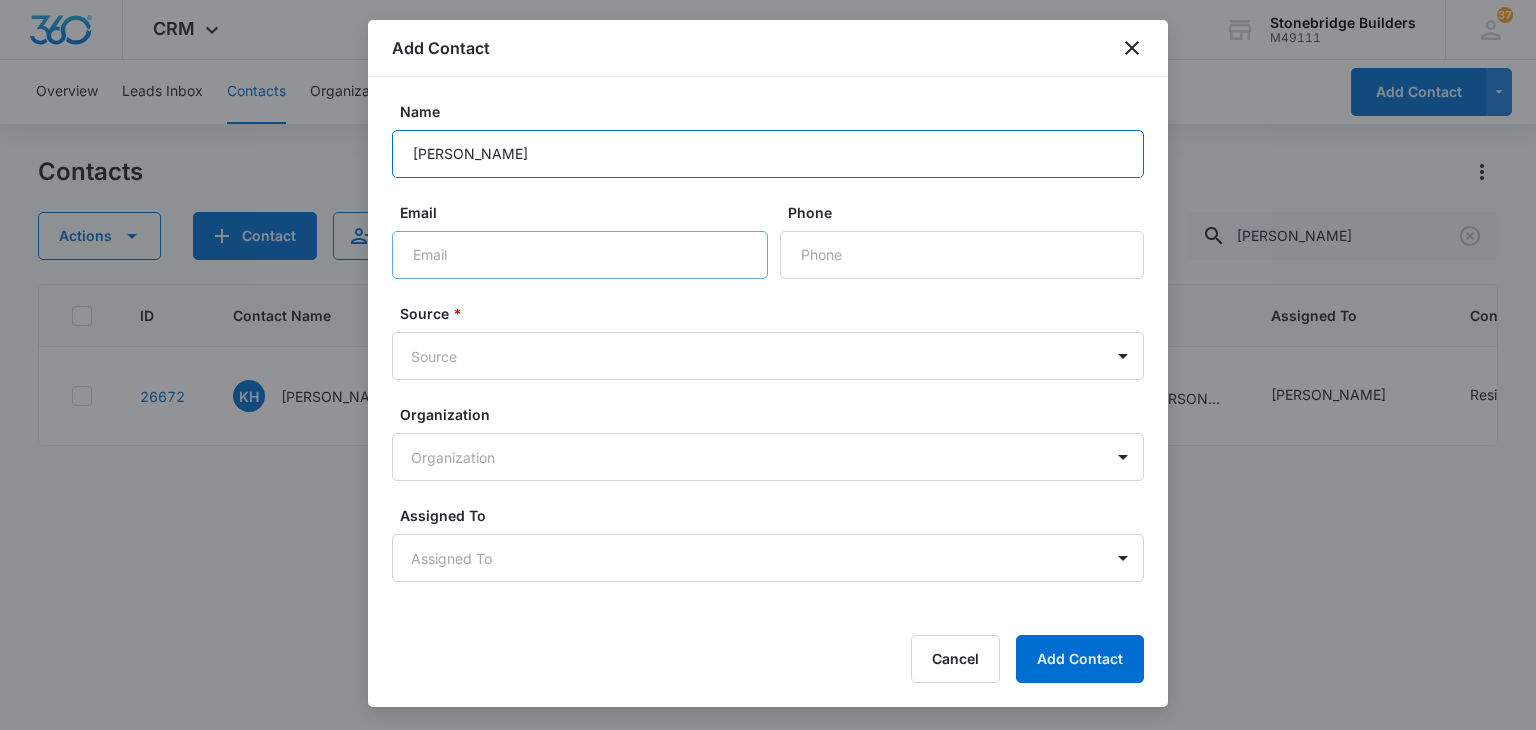 type on "[PERSON_NAME]" 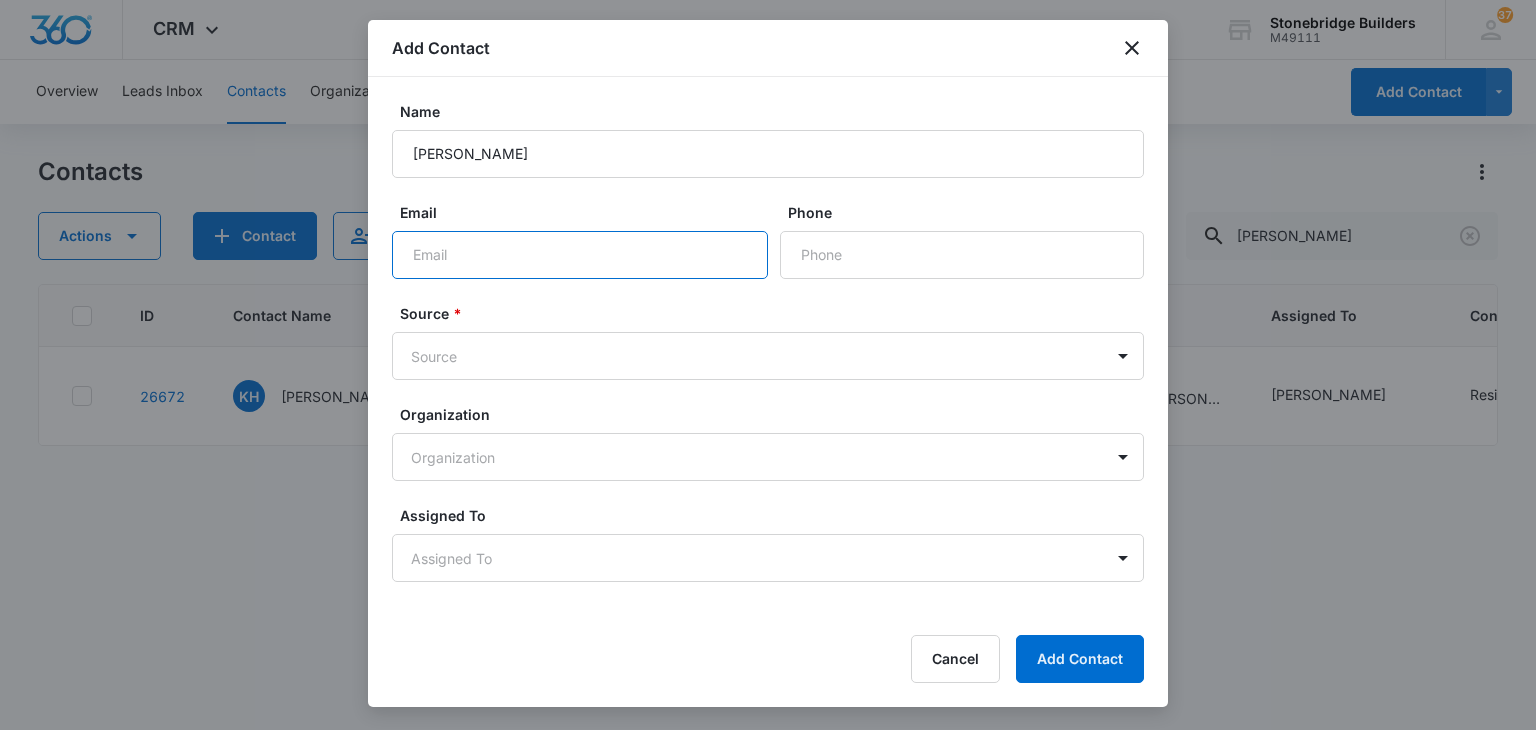 click on "Email" at bounding box center (580, 255) 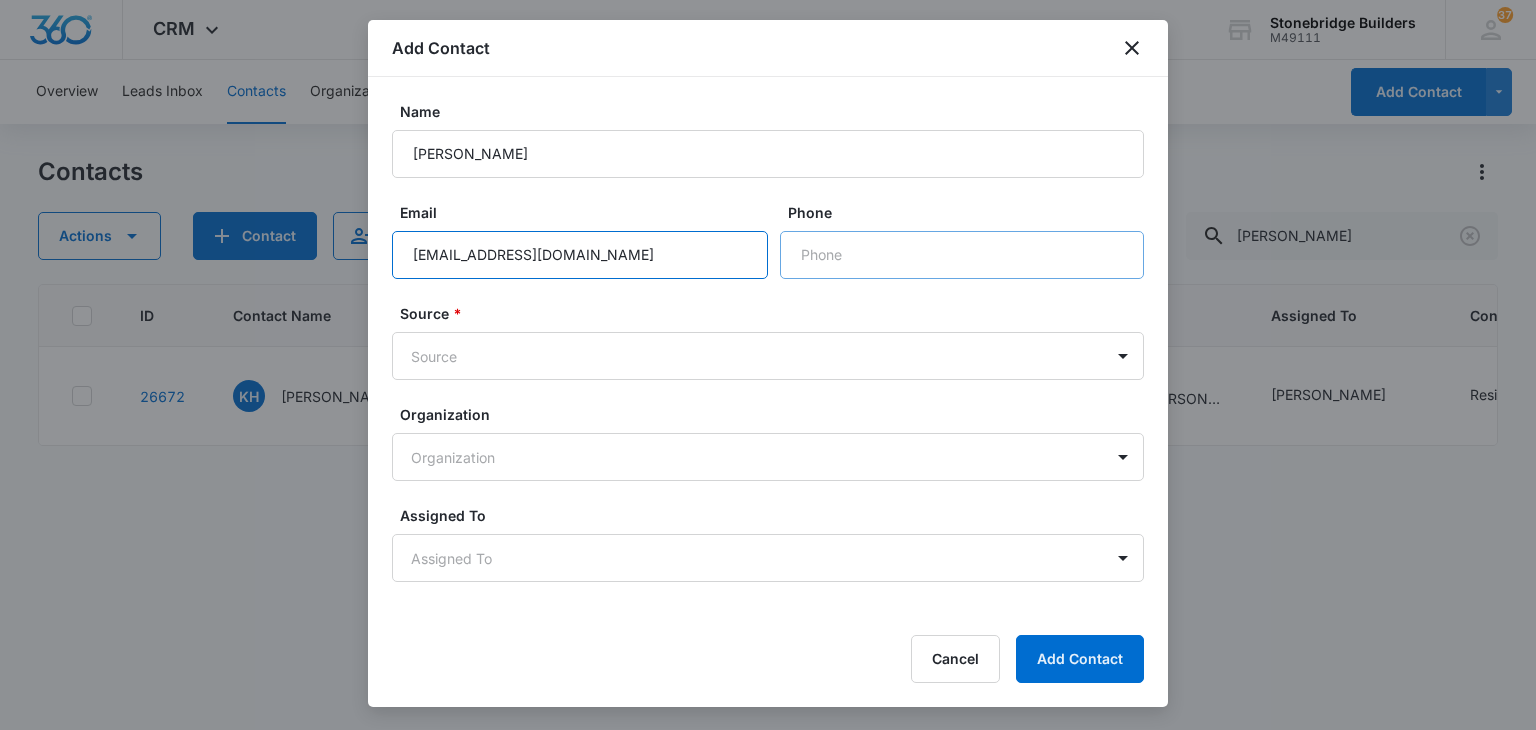 type on "[EMAIL_ADDRESS][DOMAIN_NAME]" 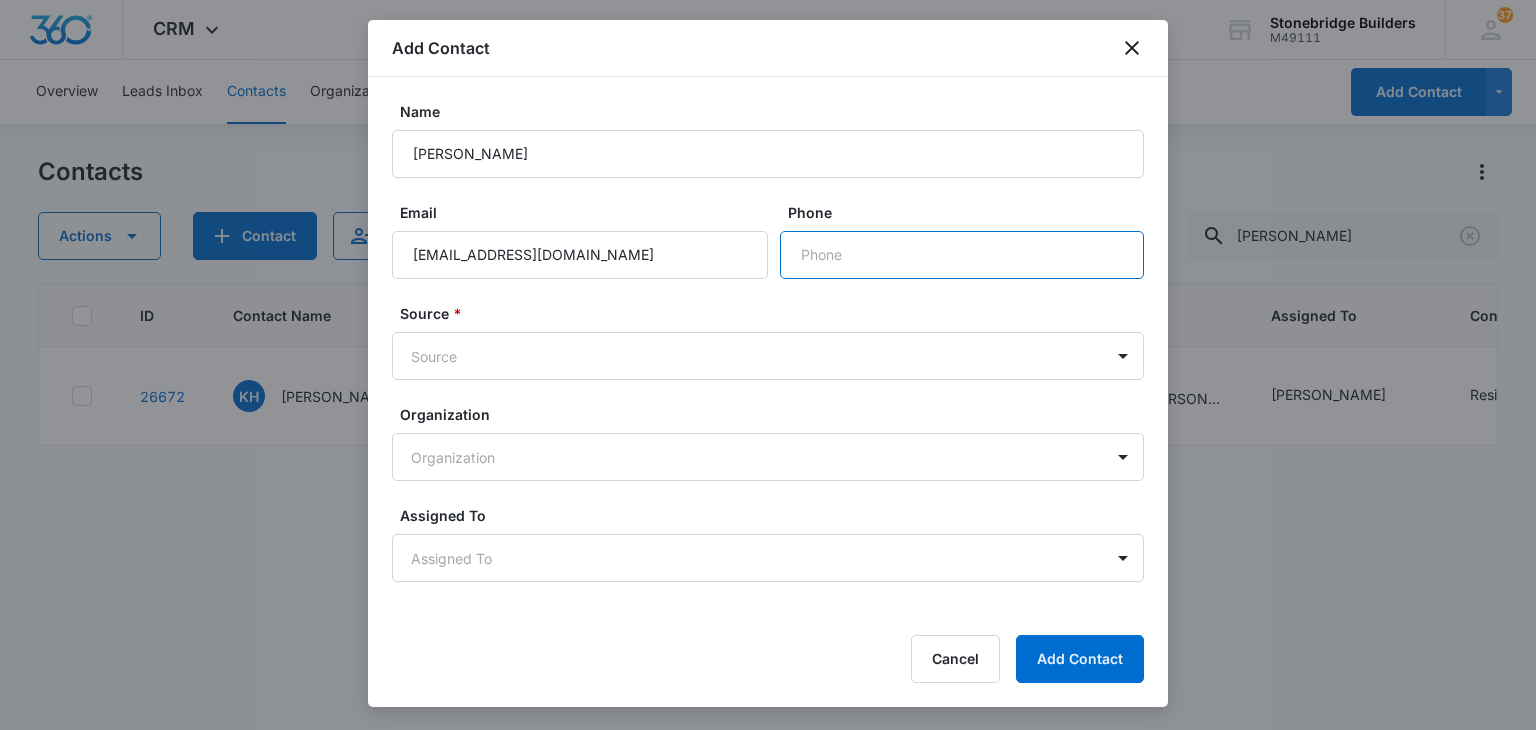 click on "Phone" at bounding box center [962, 255] 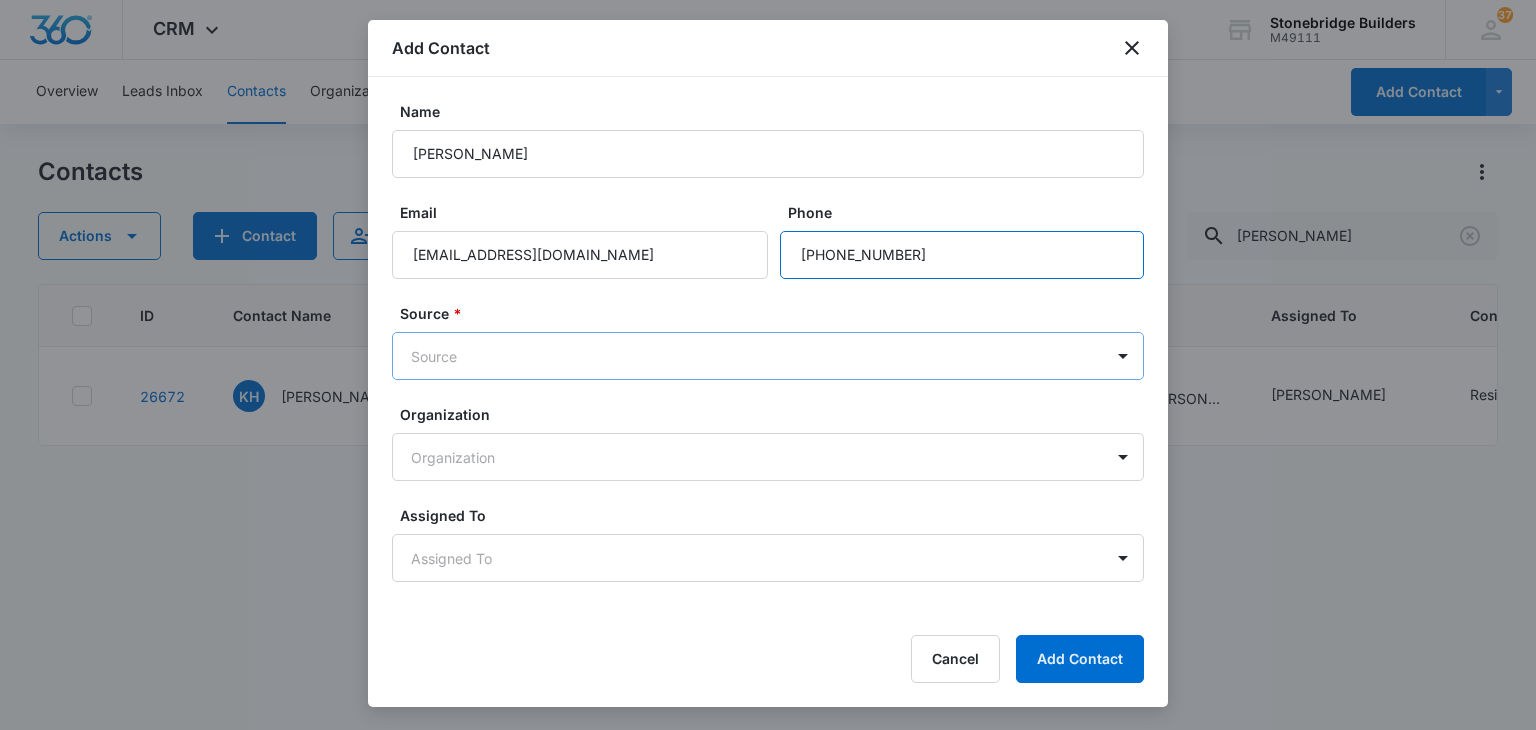 type on "[PHONE_NUMBER]" 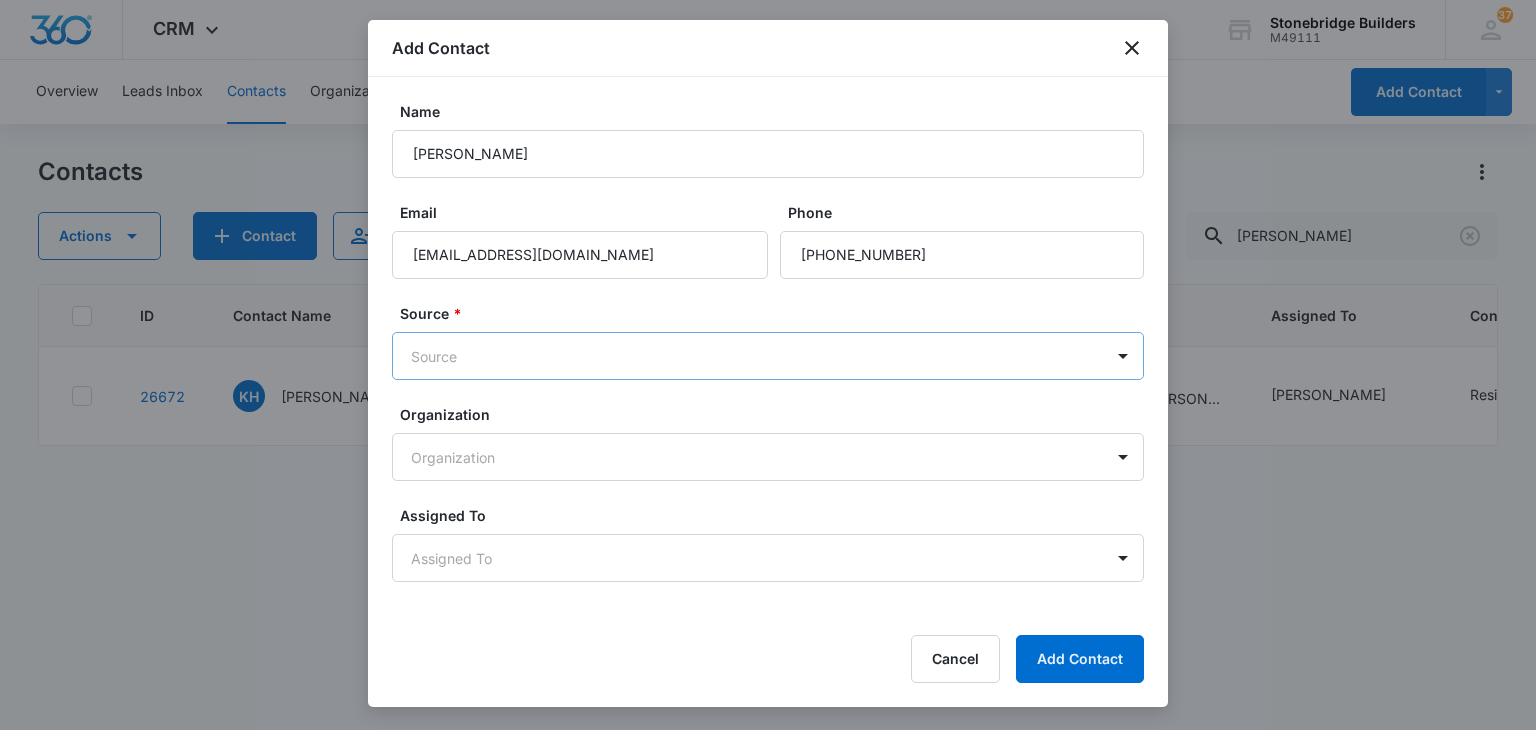 click on "CRM Apps Reputation Websites Forms CRM Email Social Content Ads Intelligence Files Brand Settings Stonebridge Builders  M49111 Your Accounts View All 37 MA [PERSON_NAME] [PERSON_NAME][EMAIL_ADDRESS][DOMAIN_NAME] My Profile 37 Notifications Support Logout Terms & Conditions   •   Privacy Policy Overview Leads Inbox Contacts Organizations History Deals Opportunities Tasks Calendar Lists Reports Settings Add Contact Contacts Actions Contact Import Contacts Filters [PERSON_NAME] ID Contact Name Phone Email Last History Assigned To Contact Type Contact Status Organization Address 26672 KH [PERSON_NAME] [PHONE_NUMBER] [PERSON_NAME][EMAIL_ADDRESS][PERSON_NAME][DOMAIN_NAME] [DATE] by [PERSON_NAME] New opportunity created '[PERSON_NAME] - Interior remodel options'. View More Add History [PERSON_NAME] Residential None --- --- Showing   1-1   of   1
Stonebridge Builders - CRM Contacts - Marketing 360® Add Contact Name [PERSON_NAME] Email [EMAIL_ADDRESS][DOMAIN_NAME] Phone Source * Source Organization Organization Assigned To Assigned To Contact Type" at bounding box center [768, 365] 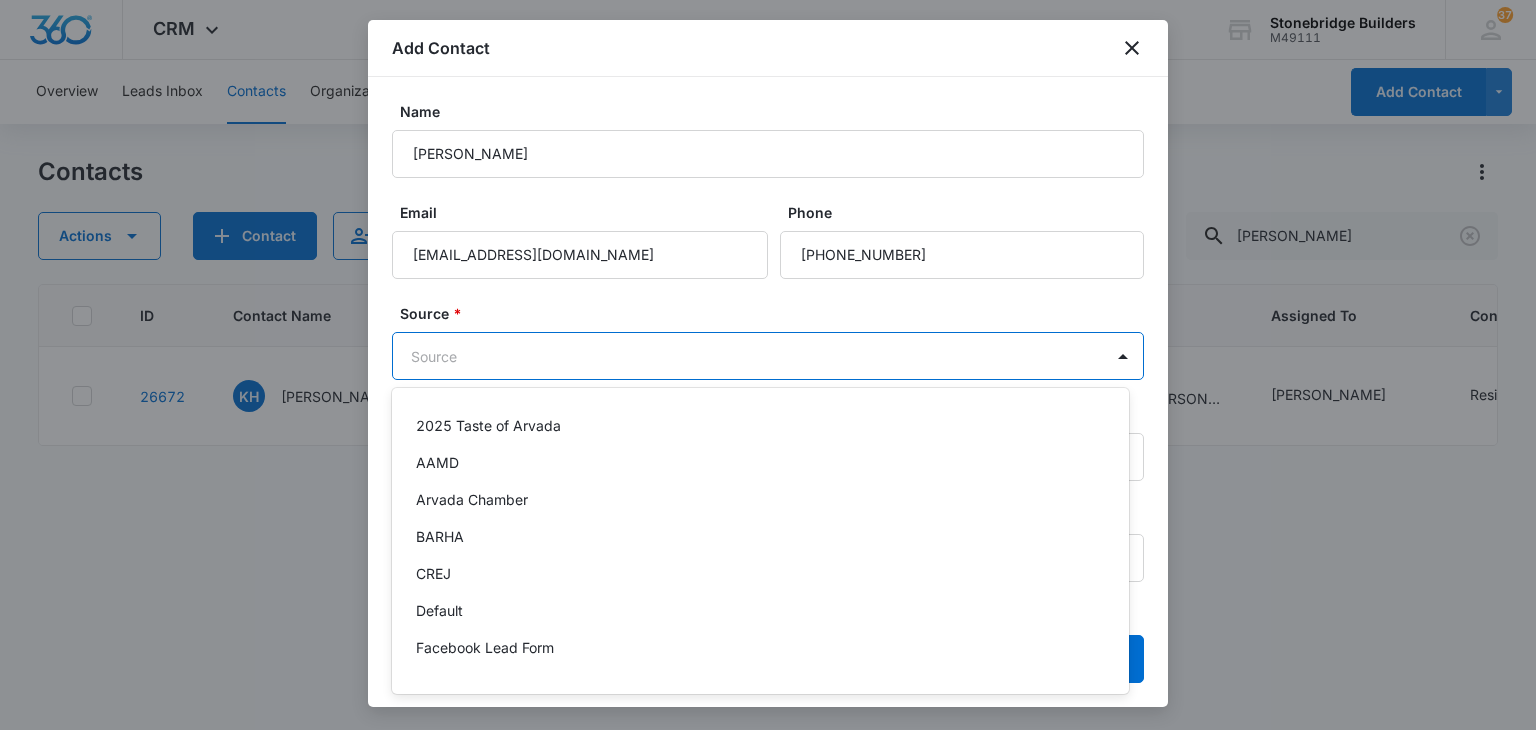 scroll, scrollTop: 0, scrollLeft: 0, axis: both 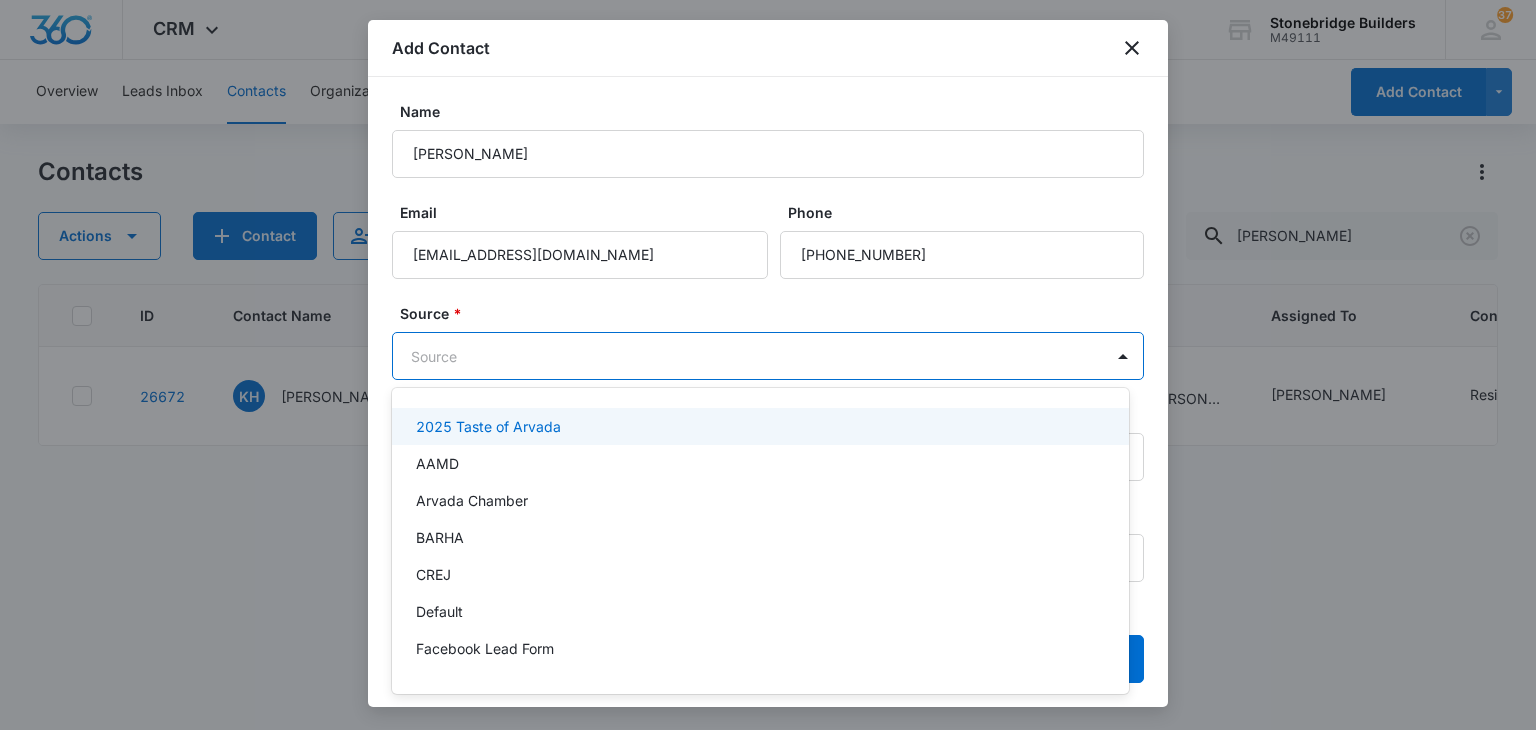 click on "2025 Taste of Arvada" at bounding box center (488, 426) 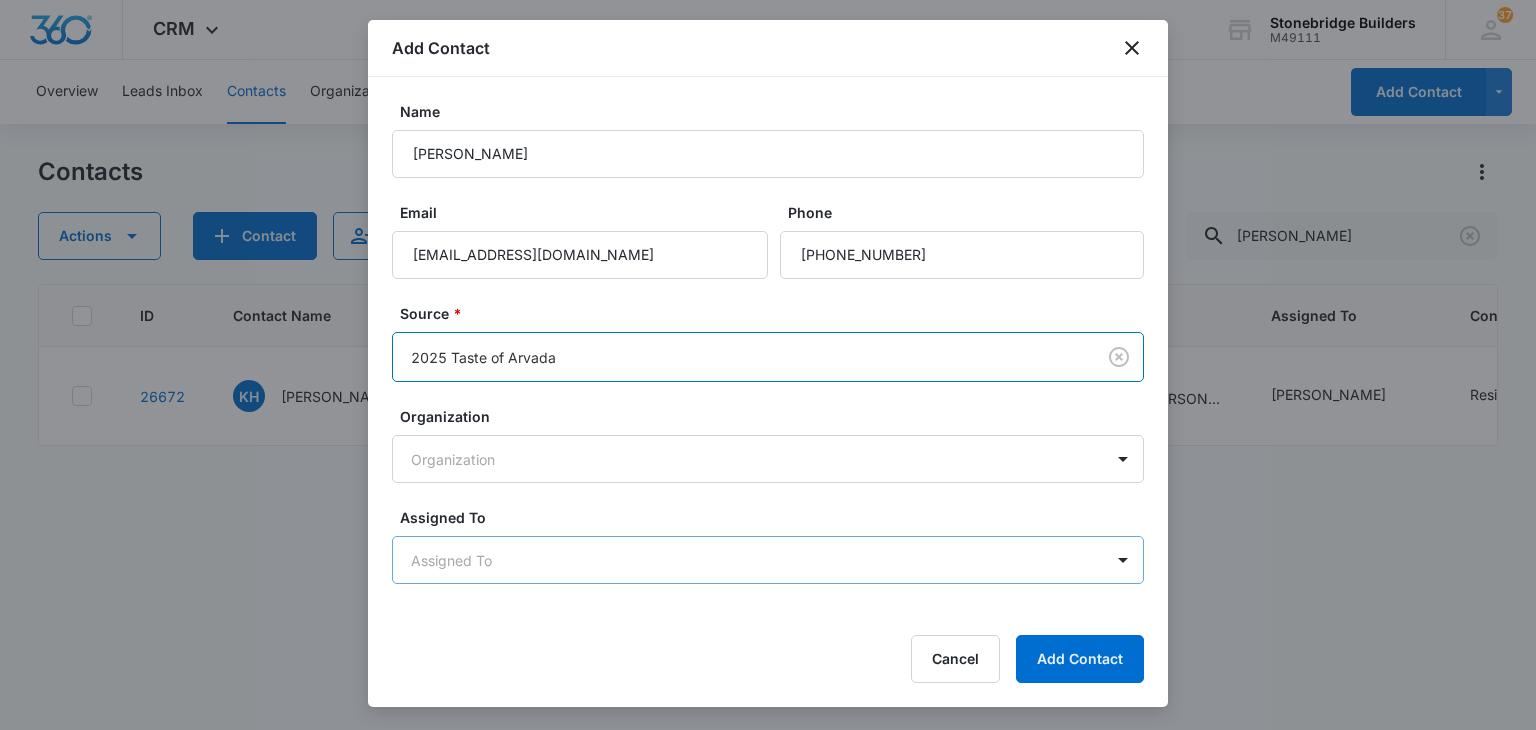 click on "CRM Apps Reputation Websites Forms CRM Email Social Content Ads Intelligence Files Brand Settings Stonebridge Builders  M49111 Your Accounts View All 37 MA [PERSON_NAME] [PERSON_NAME][EMAIL_ADDRESS][DOMAIN_NAME] My Profile 37 Notifications Support Logout Terms & Conditions   •   Privacy Policy Overview Leads Inbox Contacts Organizations History Deals Opportunities Tasks Calendar Lists Reports Settings Add Contact Contacts Actions Contact Import Contacts Filters [PERSON_NAME] ID Contact Name Phone Email Last History Assigned To Contact Type Contact Status Organization Address 26672 KH [PERSON_NAME] [PHONE_NUMBER] [PERSON_NAME][EMAIL_ADDRESS][PERSON_NAME][DOMAIN_NAME] [DATE] by [PERSON_NAME] New opportunity created '[PERSON_NAME] - Interior remodel options'. View More Add History [PERSON_NAME] Residential None --- --- Showing   1-1   of   1
Stonebridge Builders - CRM Contacts - Marketing 360® Add Contact Name [PERSON_NAME] Email [EMAIL_ADDRESS][DOMAIN_NAME] Phone Source * option 2025 Taste of Arvada, selected. 2025 Taste of Arvada Color Tag" at bounding box center (768, 365) 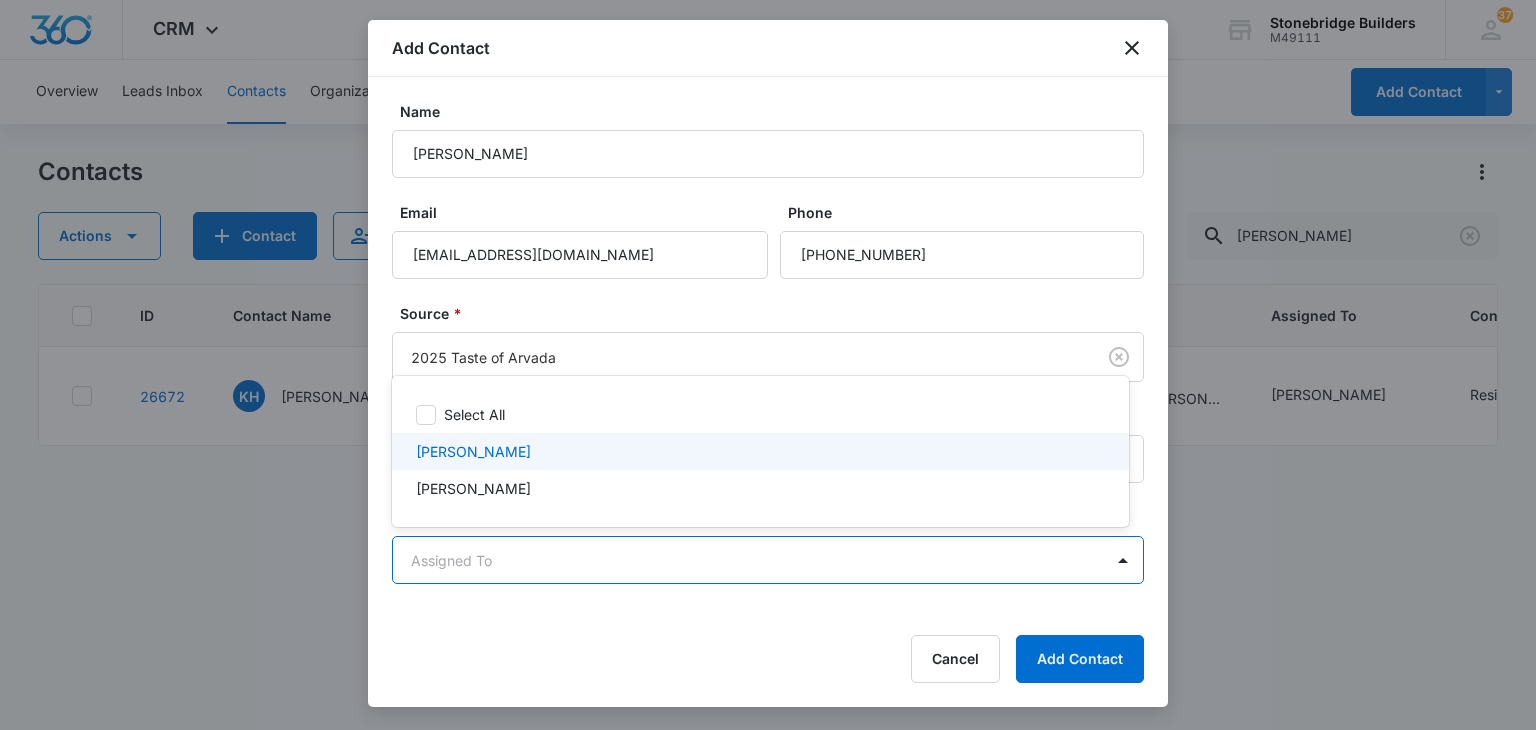 click on "[PERSON_NAME]" at bounding box center (473, 451) 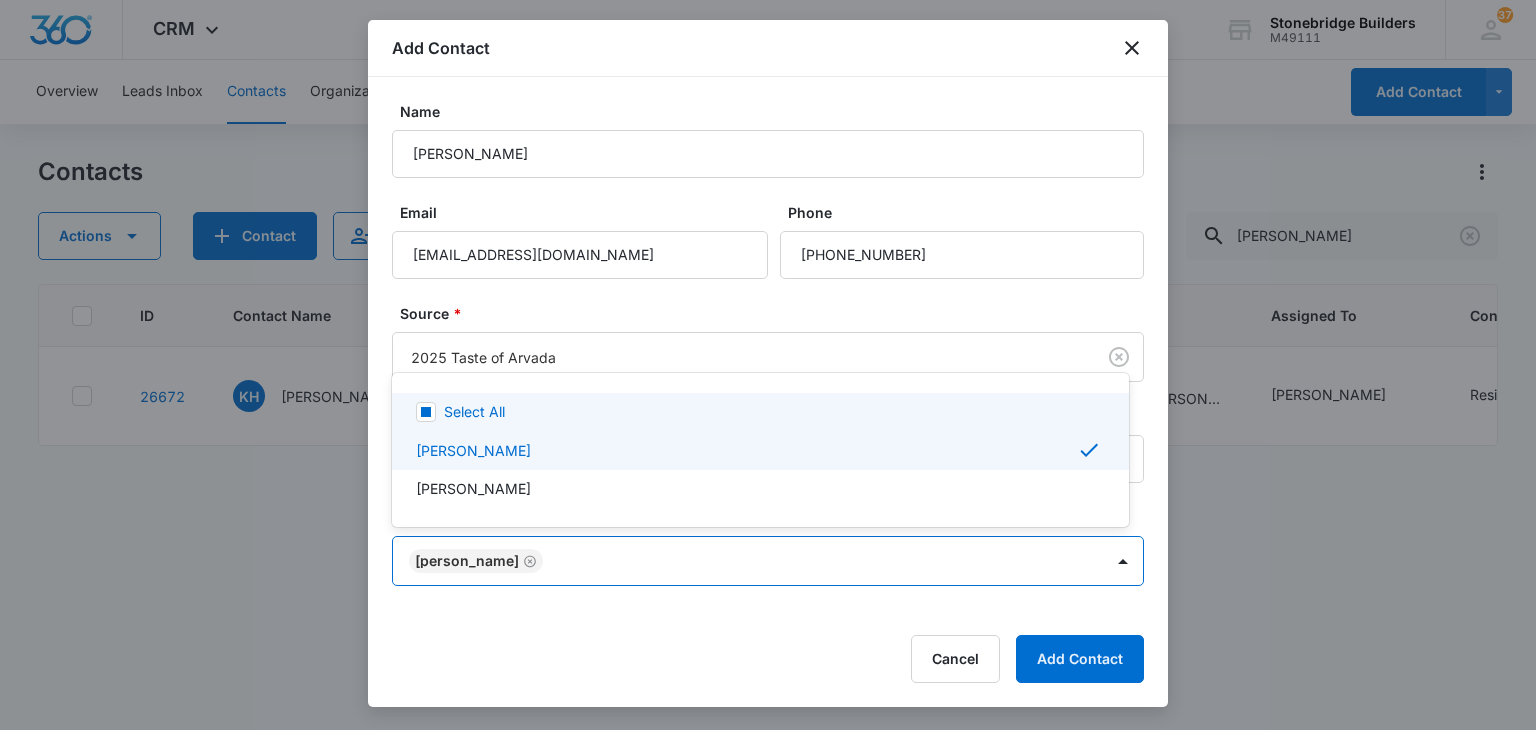 click at bounding box center (768, 365) 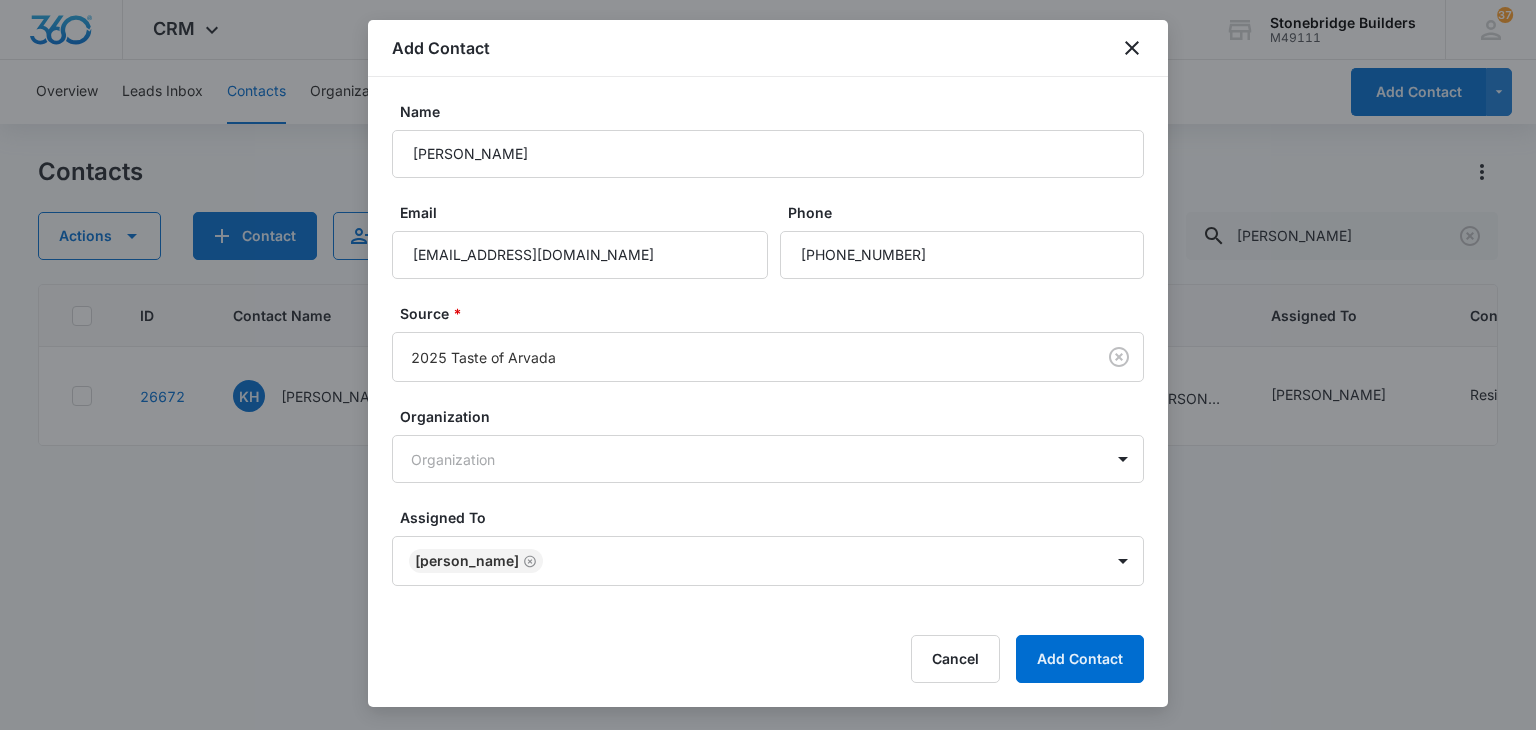 click on "CRM Apps Reputation Websites Forms CRM Email Social Content Ads Intelligence Files Brand Settings Stonebridge Builders  M49111 Your Accounts View All 37 MA [PERSON_NAME] [PERSON_NAME][EMAIL_ADDRESS][DOMAIN_NAME] My Profile 37 Notifications Support Logout Terms & Conditions   •   Privacy Policy Overview Leads Inbox Contacts Organizations History Deals Opportunities Tasks Calendar Lists Reports Settings Add Contact Contacts Actions Contact Import Contacts Filters [PERSON_NAME] ID Contact Name Phone Email Last History Assigned To Contact Type Contact Status Organization Address 26672 KH [PERSON_NAME] [PHONE_NUMBER] [PERSON_NAME][EMAIL_ADDRESS][PERSON_NAME][DOMAIN_NAME] [DATE] by [PERSON_NAME] New opportunity created '[PERSON_NAME] - Interior remodel options'. View More Add History [PERSON_NAME] Residential None --- --- Showing   1-1   of   1
Stonebridge Builders - CRM Contacts - Marketing 360® Add Contact Name [PERSON_NAME] Email [EMAIL_ADDRESS][DOMAIN_NAME] Phone Source * 2025 Taste of Arvada Organization Organization Assigned To Color Tag" at bounding box center [768, 365] 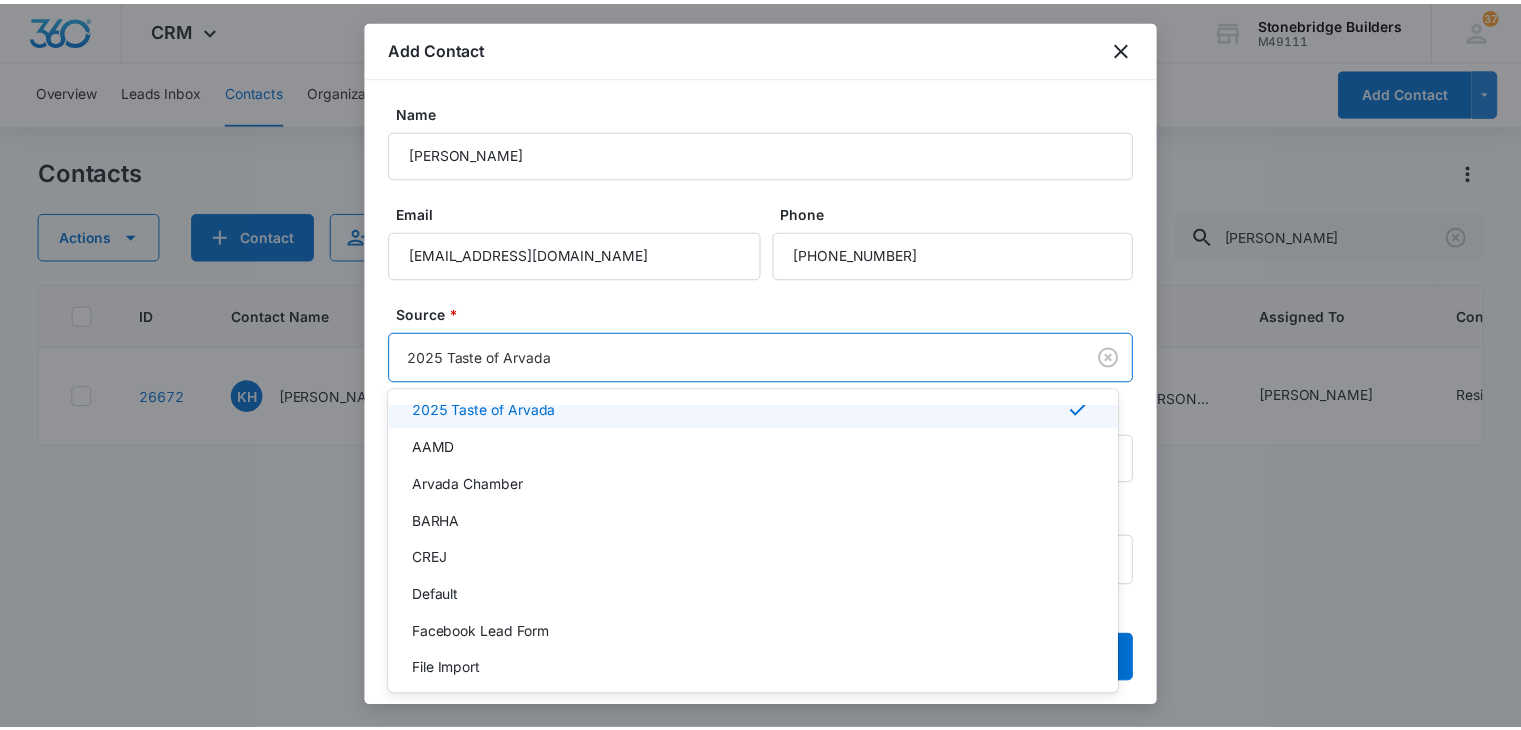 scroll, scrollTop: 0, scrollLeft: 0, axis: both 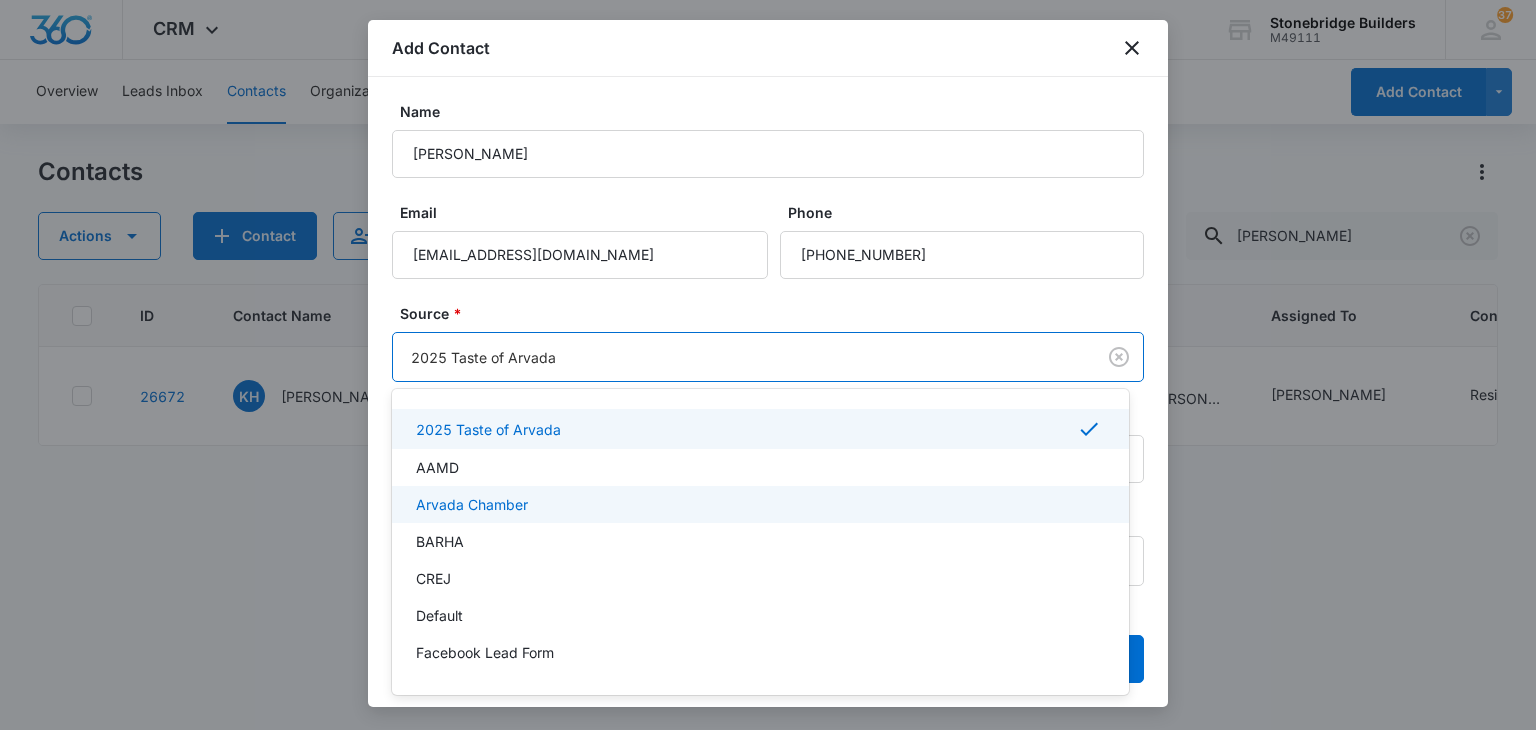 click on "Arvada Chamber" at bounding box center [472, 504] 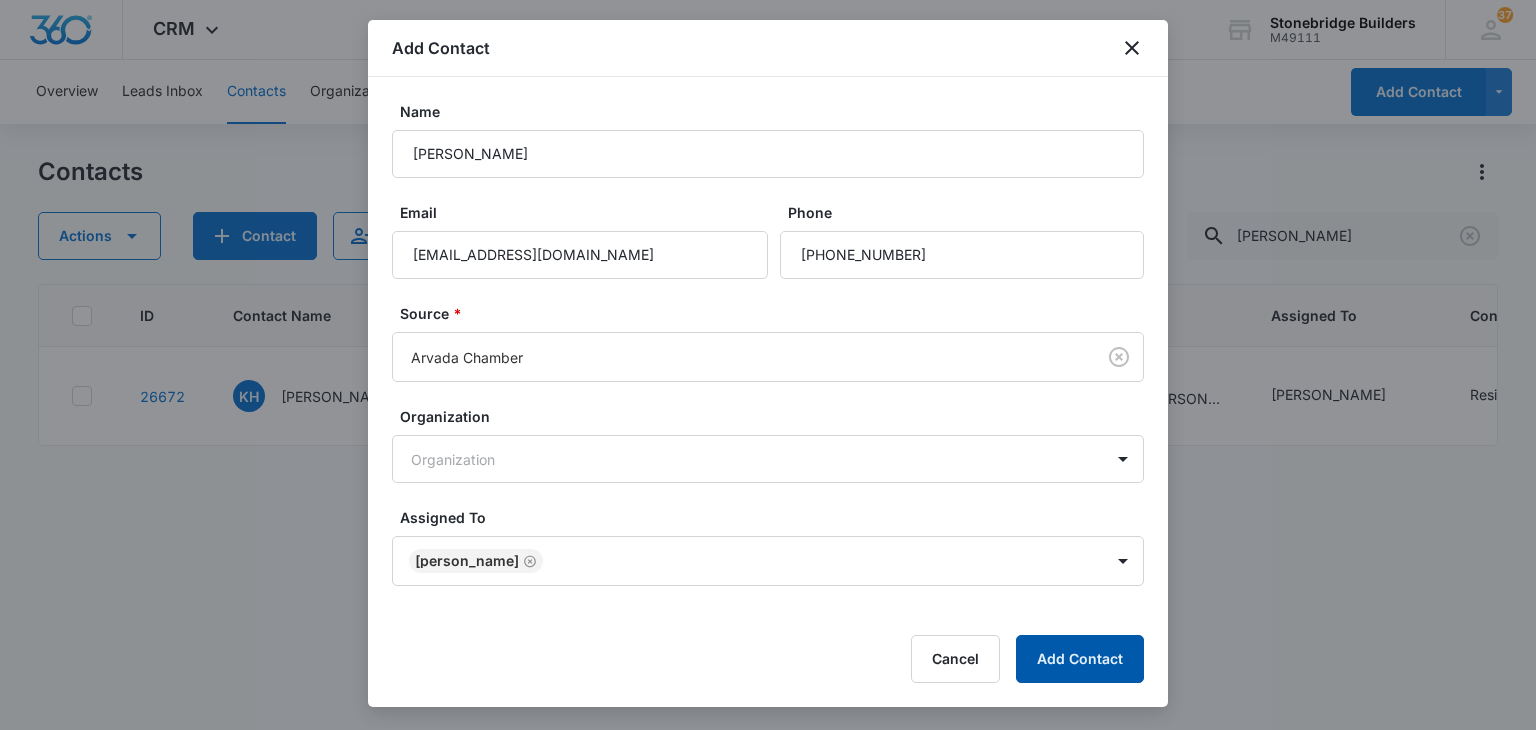 click on "Add Contact" at bounding box center (1080, 659) 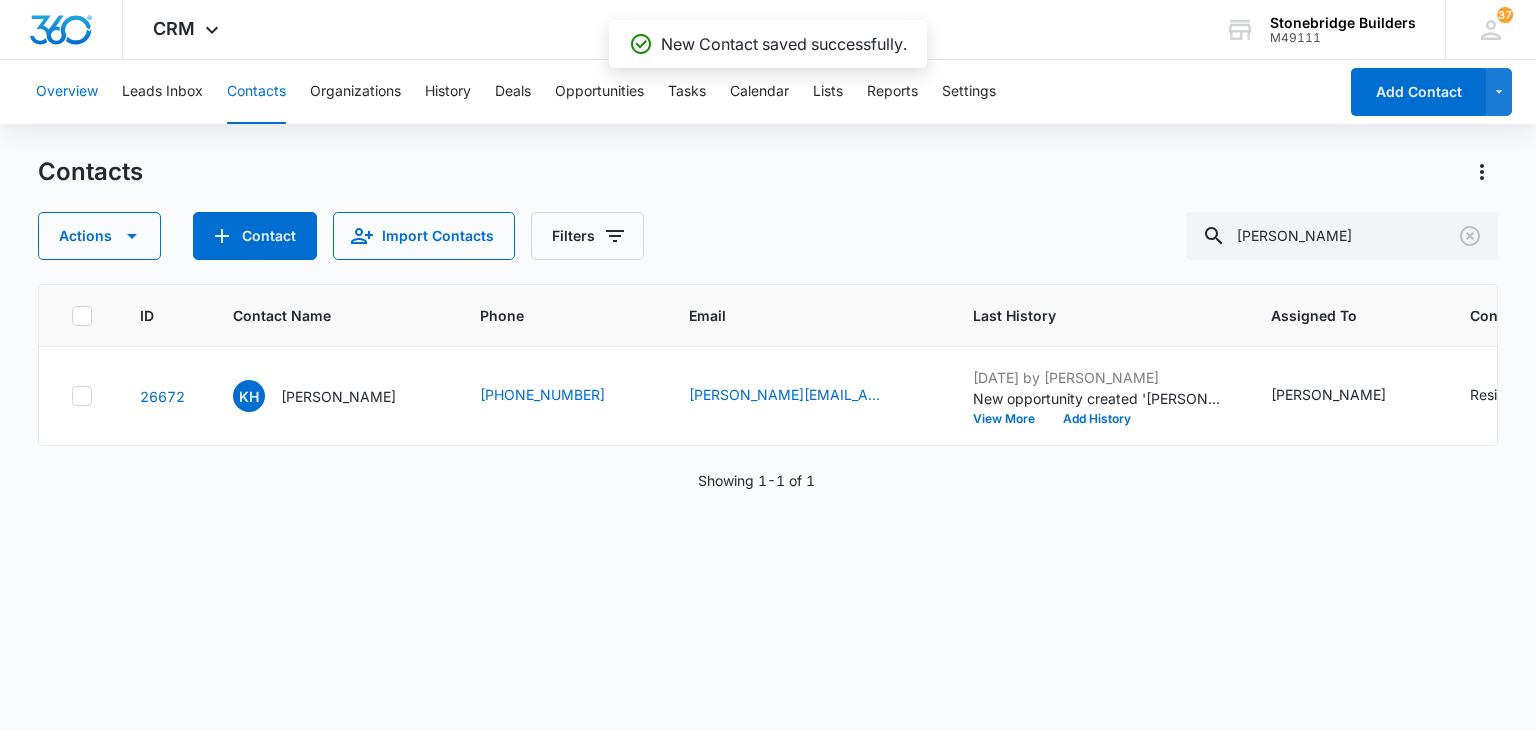 click on "Overview" at bounding box center (67, 92) 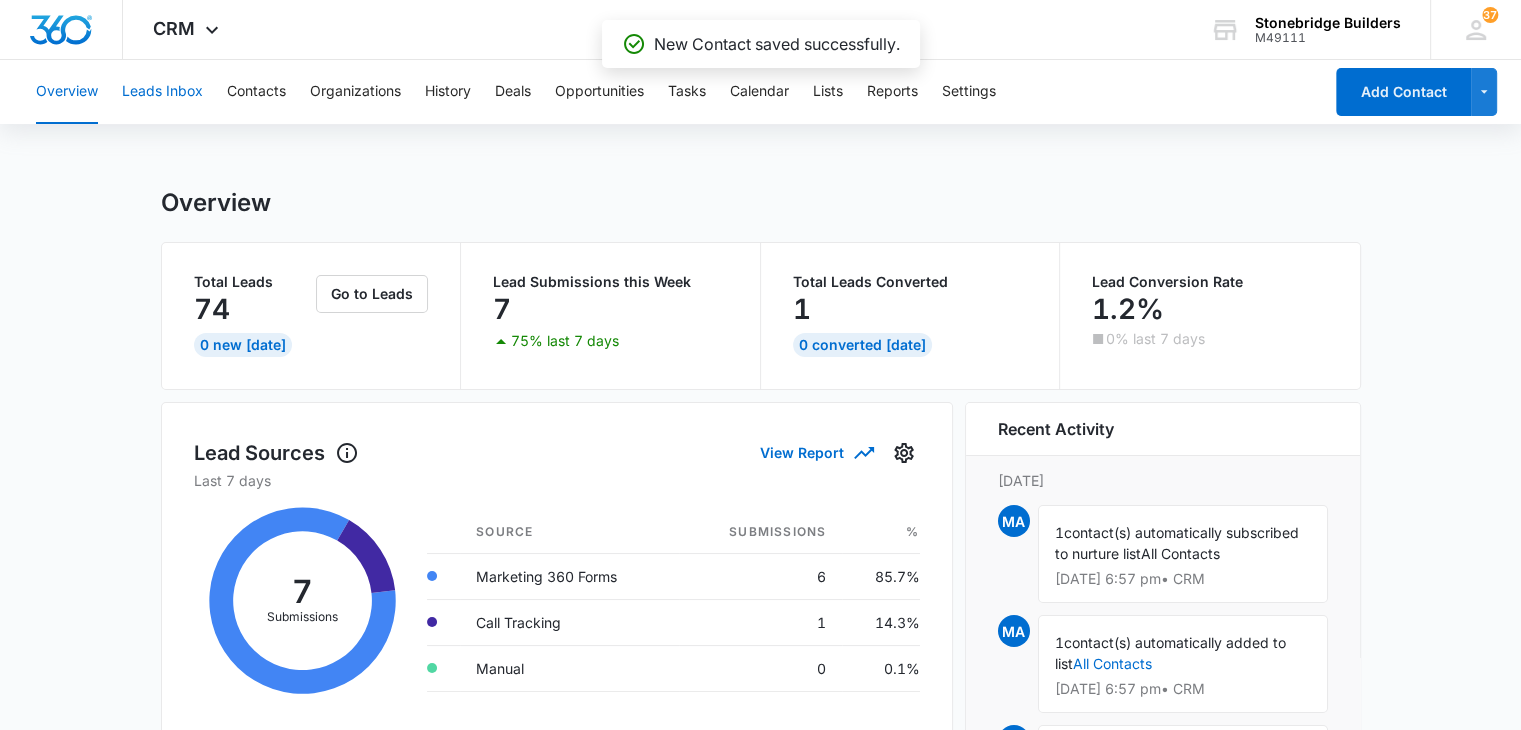 click on "Leads Inbox" at bounding box center [162, 92] 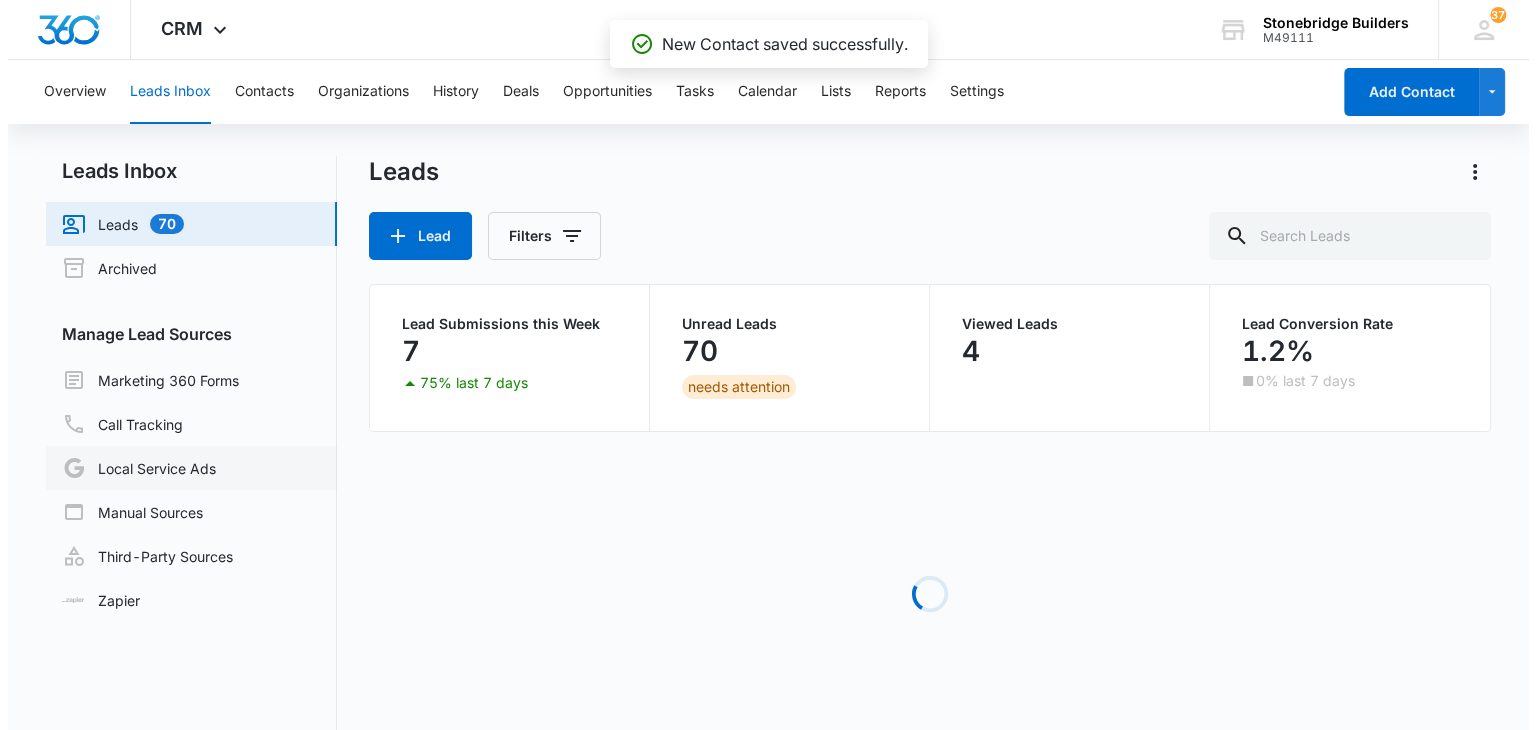 scroll, scrollTop: 0, scrollLeft: 0, axis: both 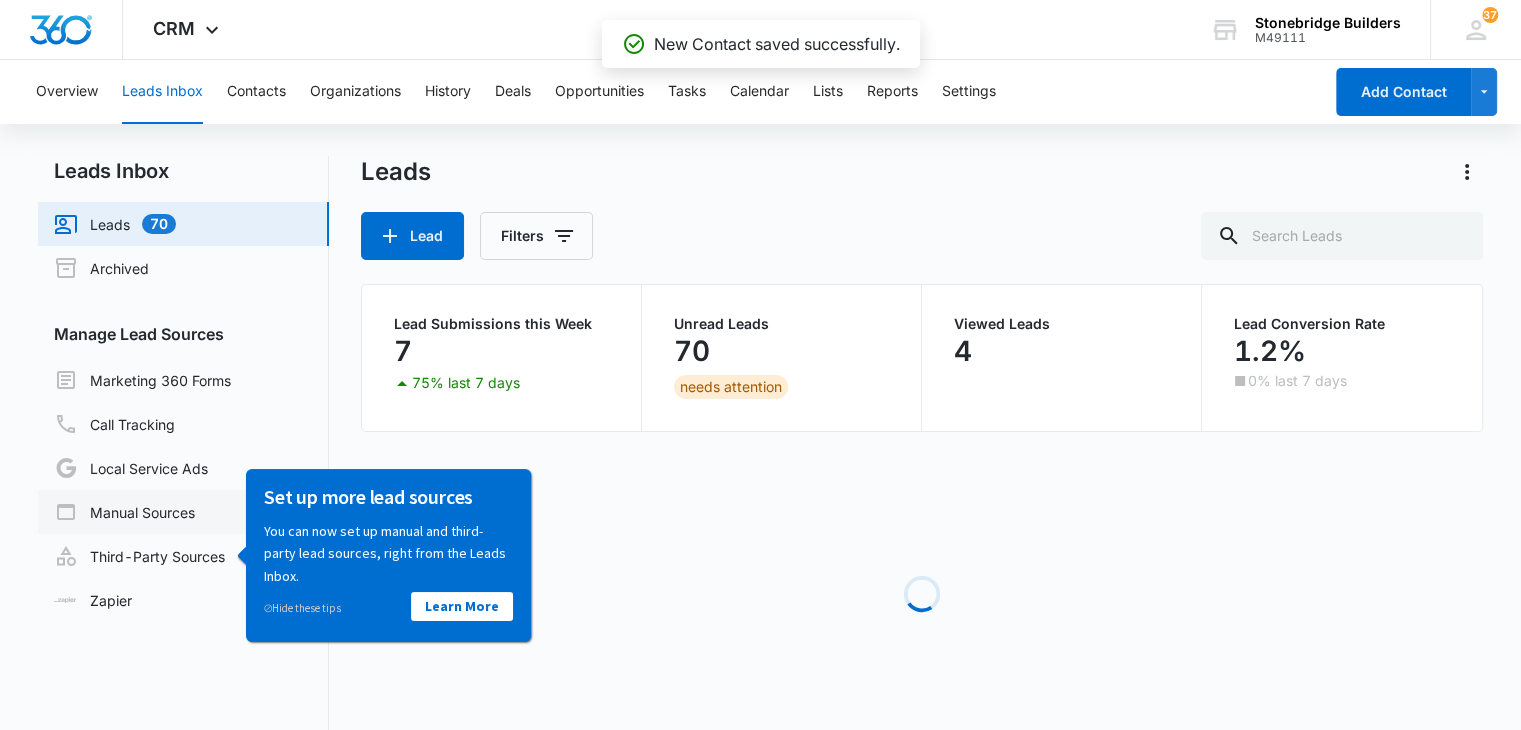 click on "Manual Sources" at bounding box center [124, 512] 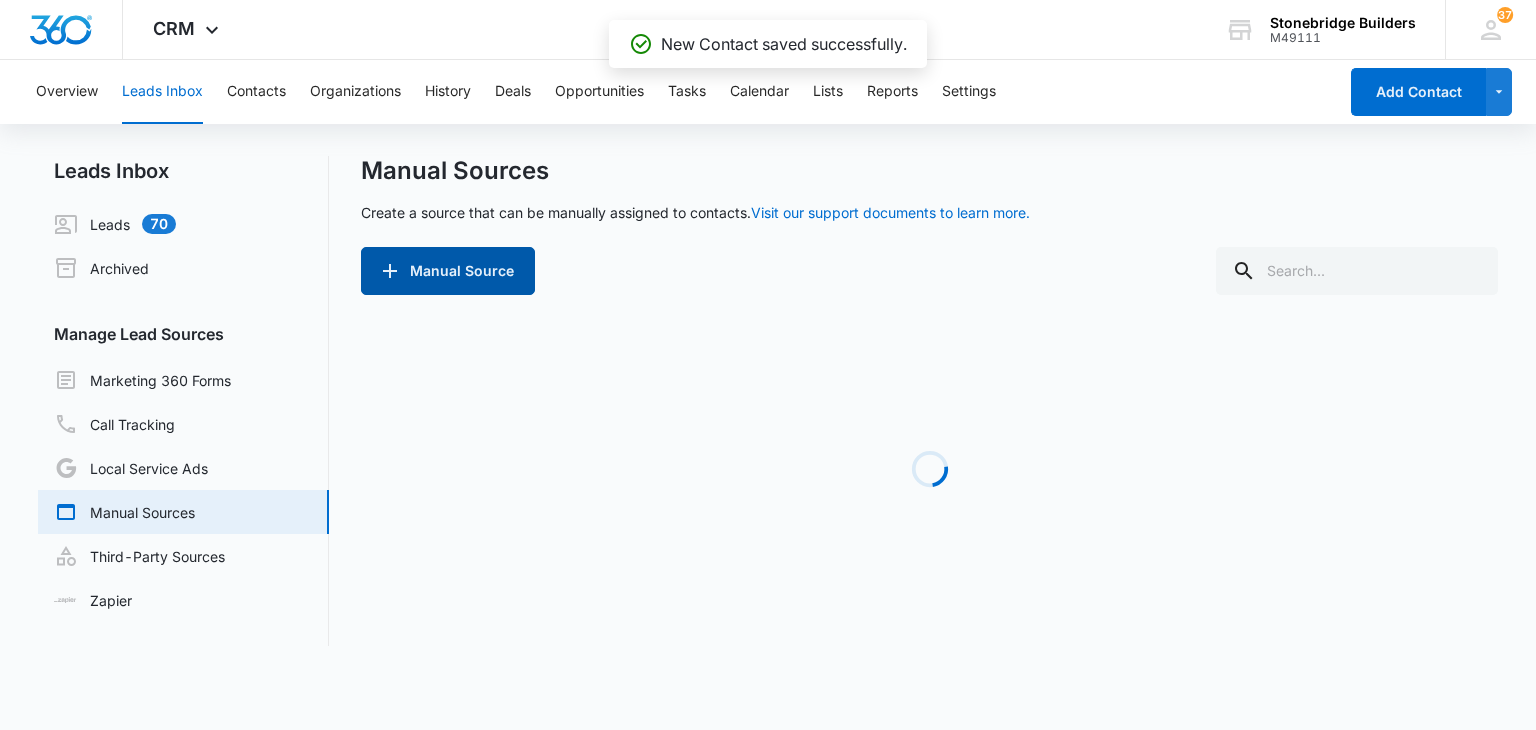 click on "Manual Source" at bounding box center (448, 271) 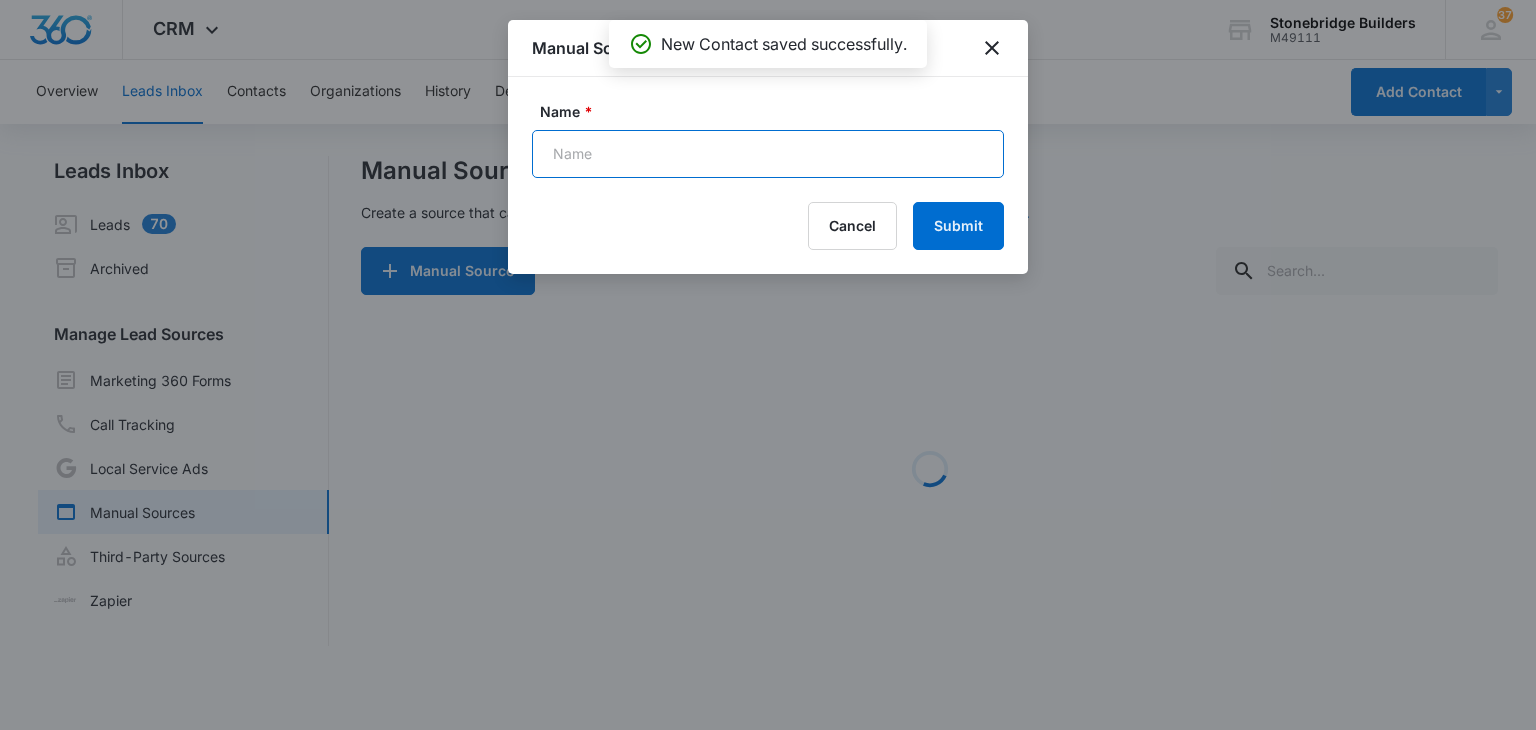 click on "Name *" at bounding box center [768, 154] 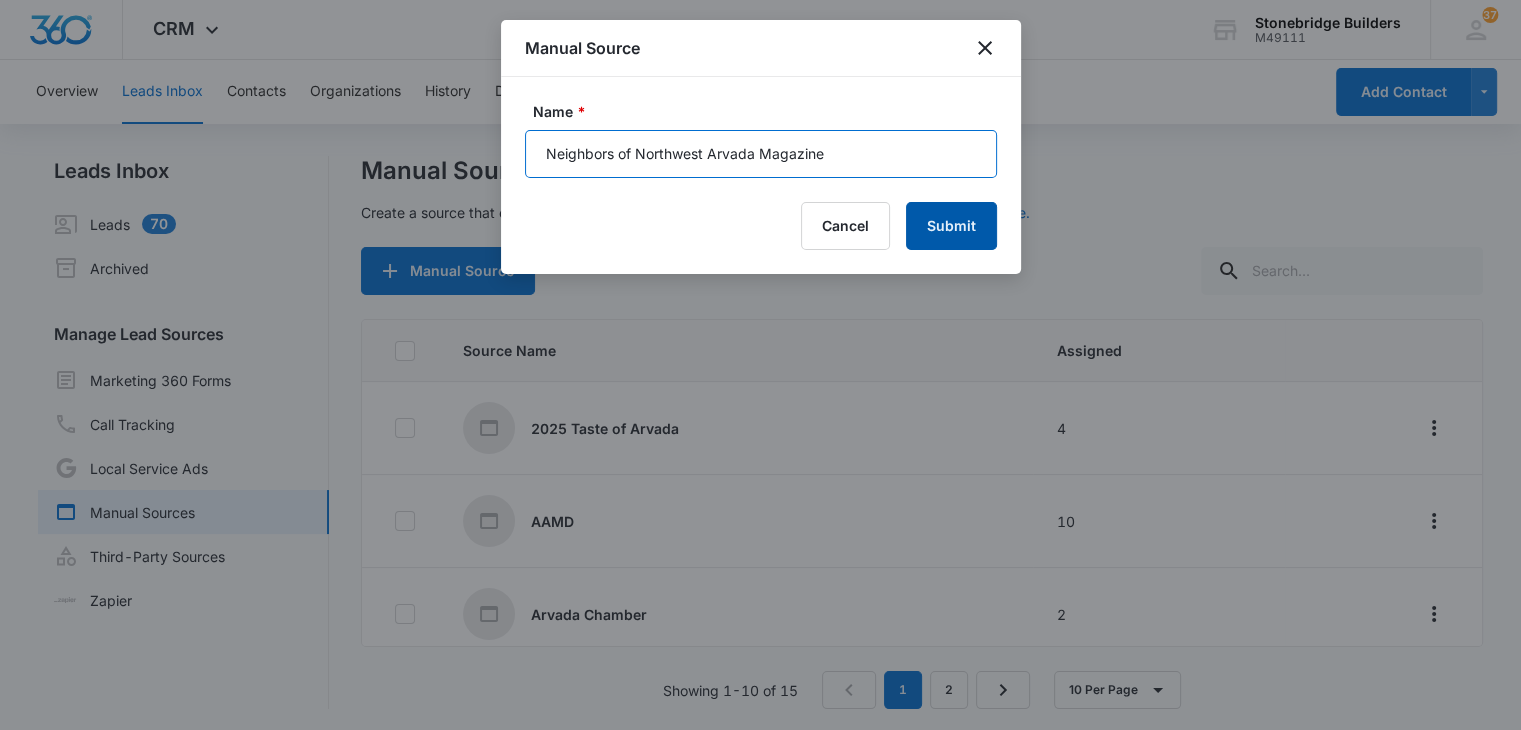 type on "Neighbors of Northwest Arvada Magazine" 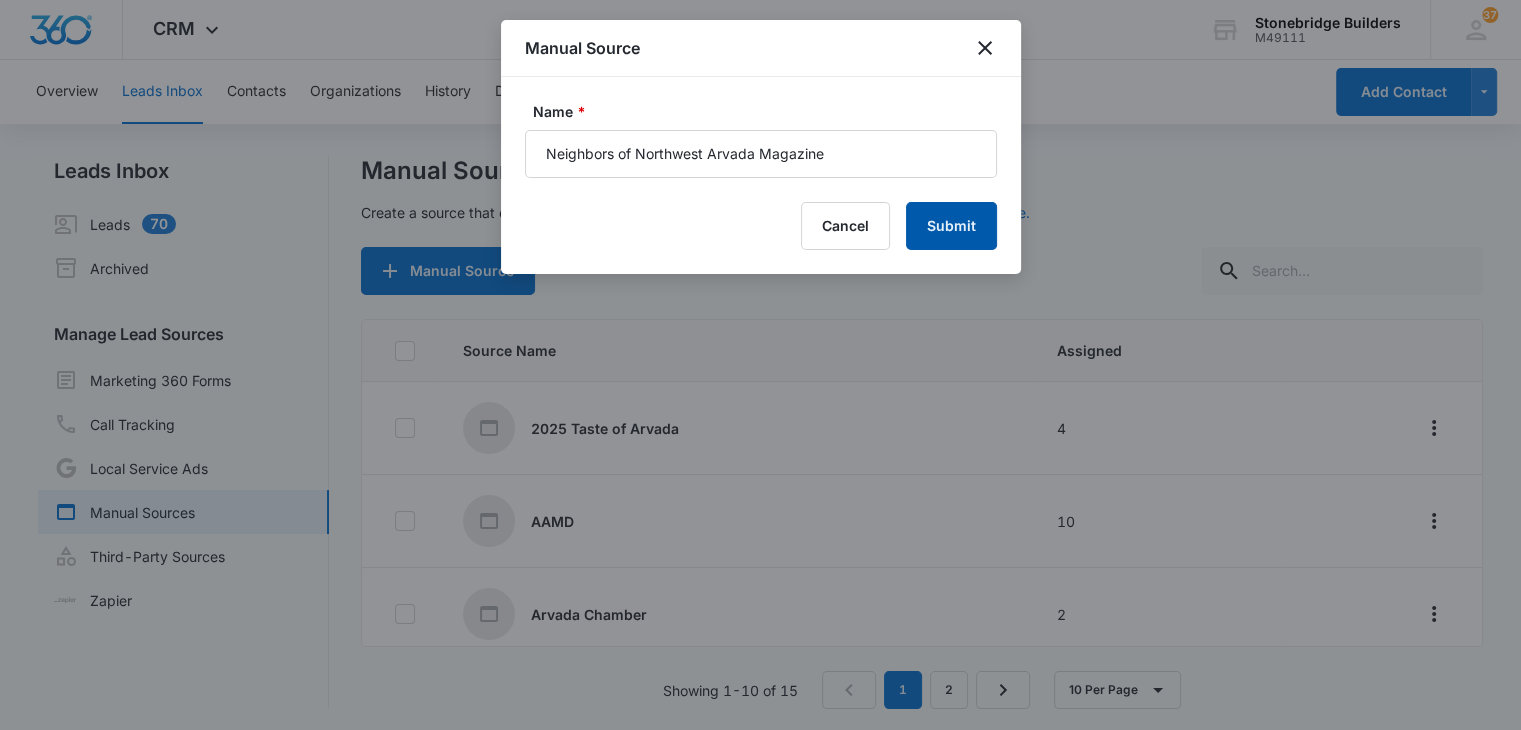 click on "Submit" at bounding box center [951, 226] 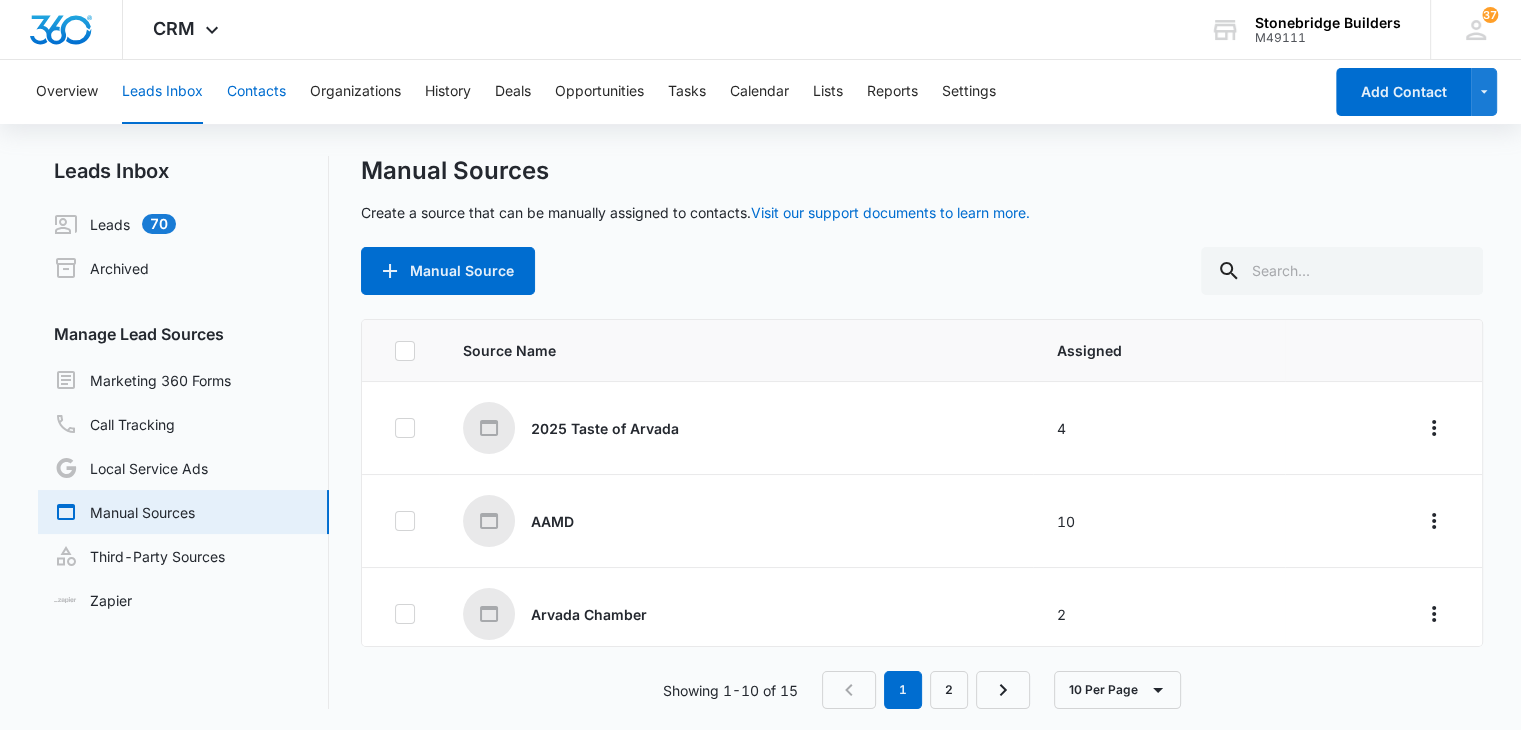 click on "Contacts" at bounding box center [256, 92] 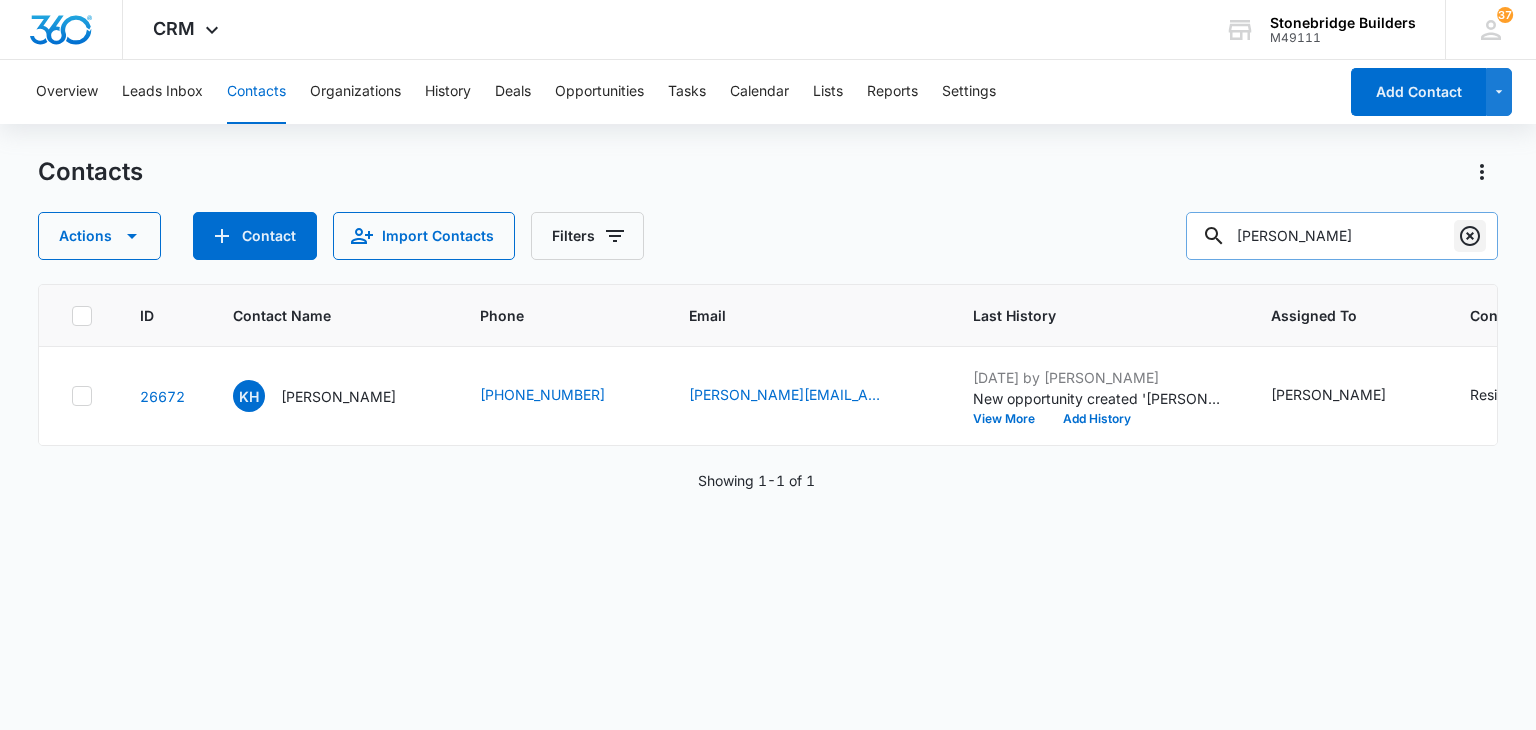 click 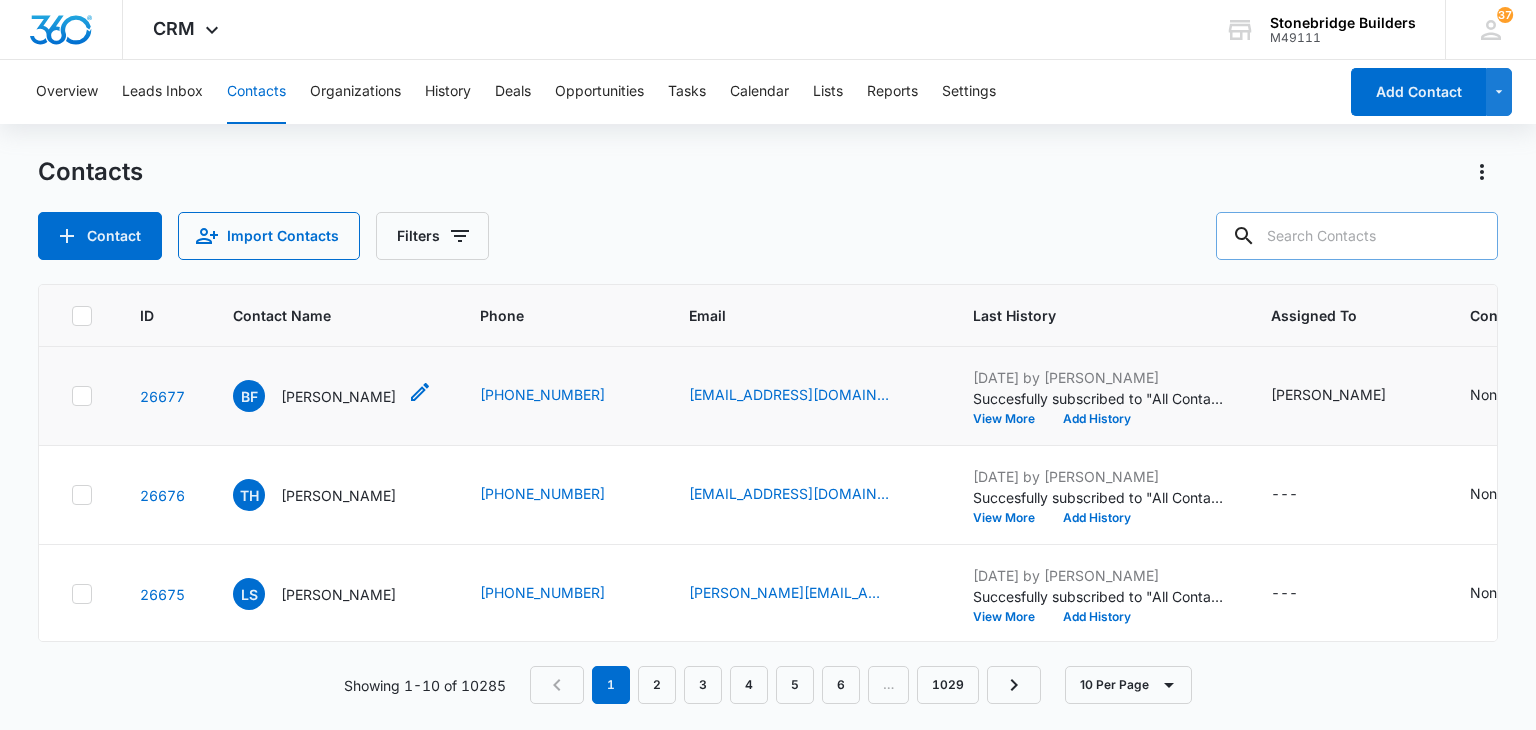 click on "[PERSON_NAME]" at bounding box center [338, 396] 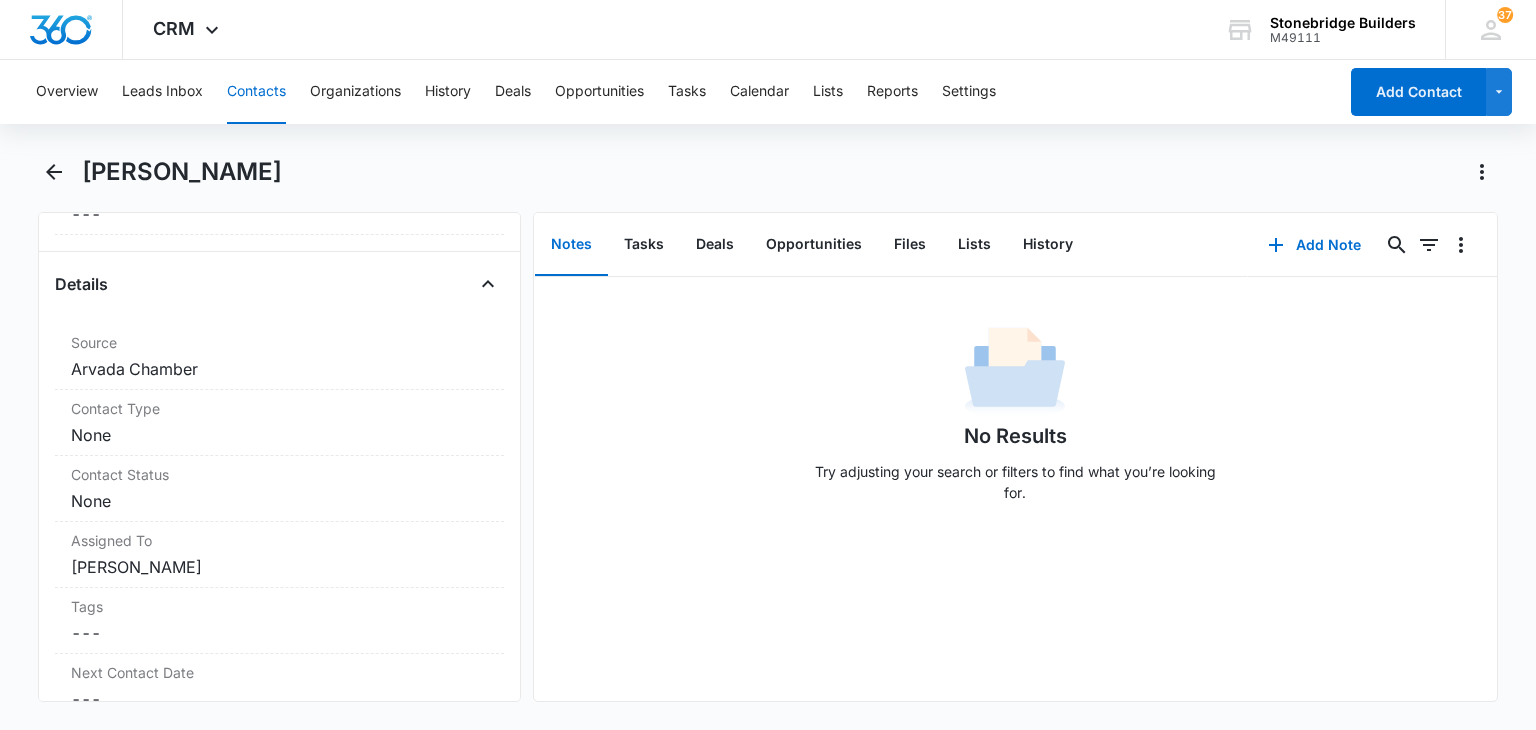 scroll, scrollTop: 600, scrollLeft: 0, axis: vertical 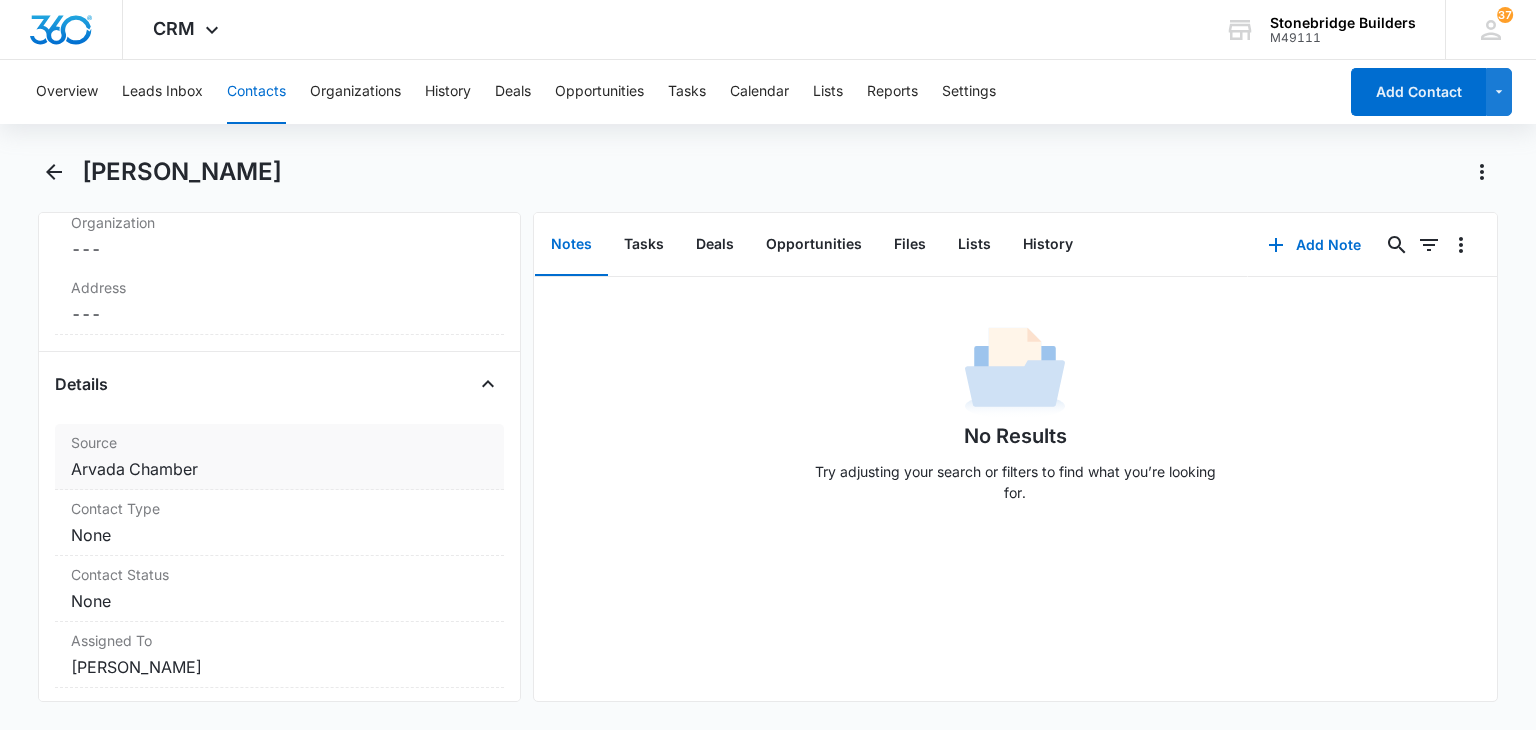 click on "Source" at bounding box center [279, 442] 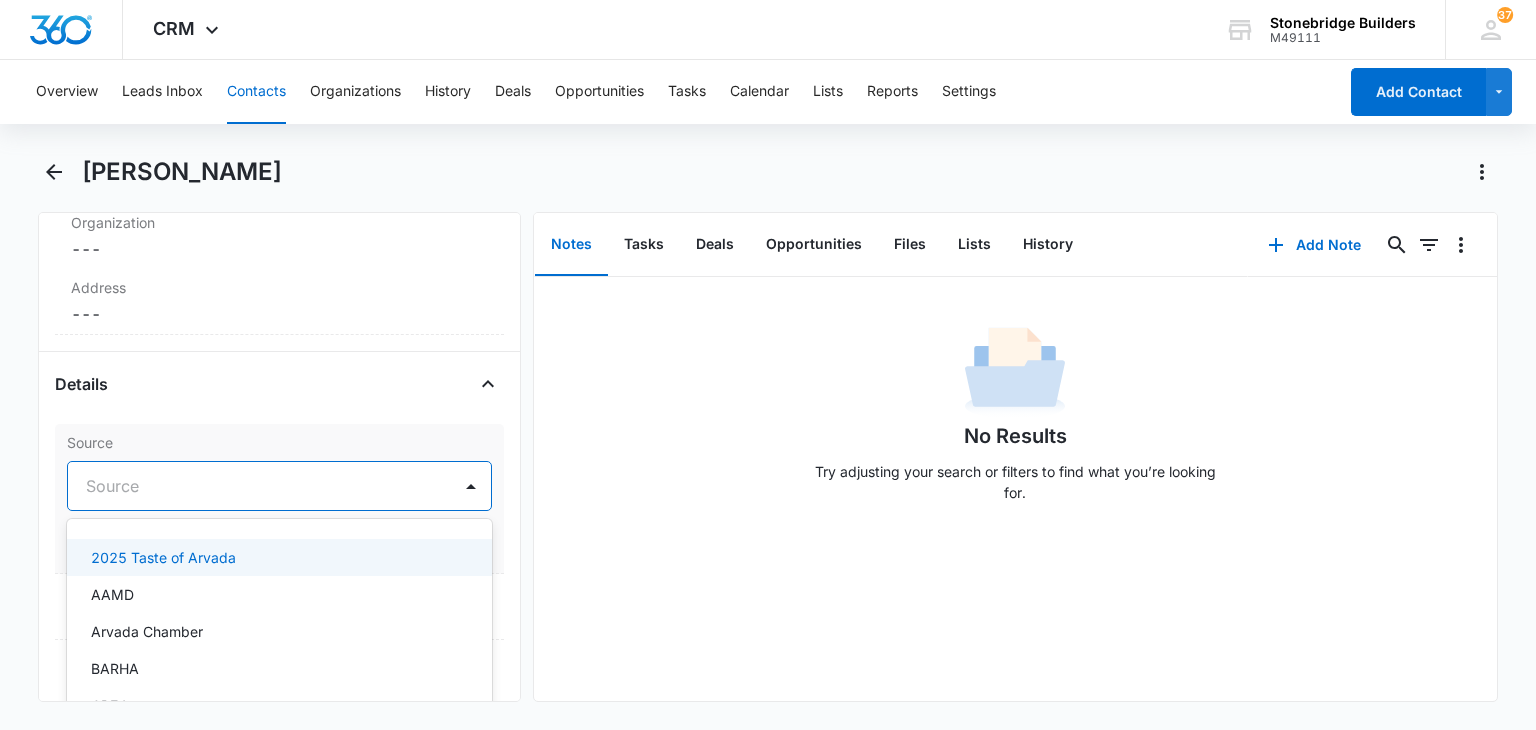 click at bounding box center (255, 486) 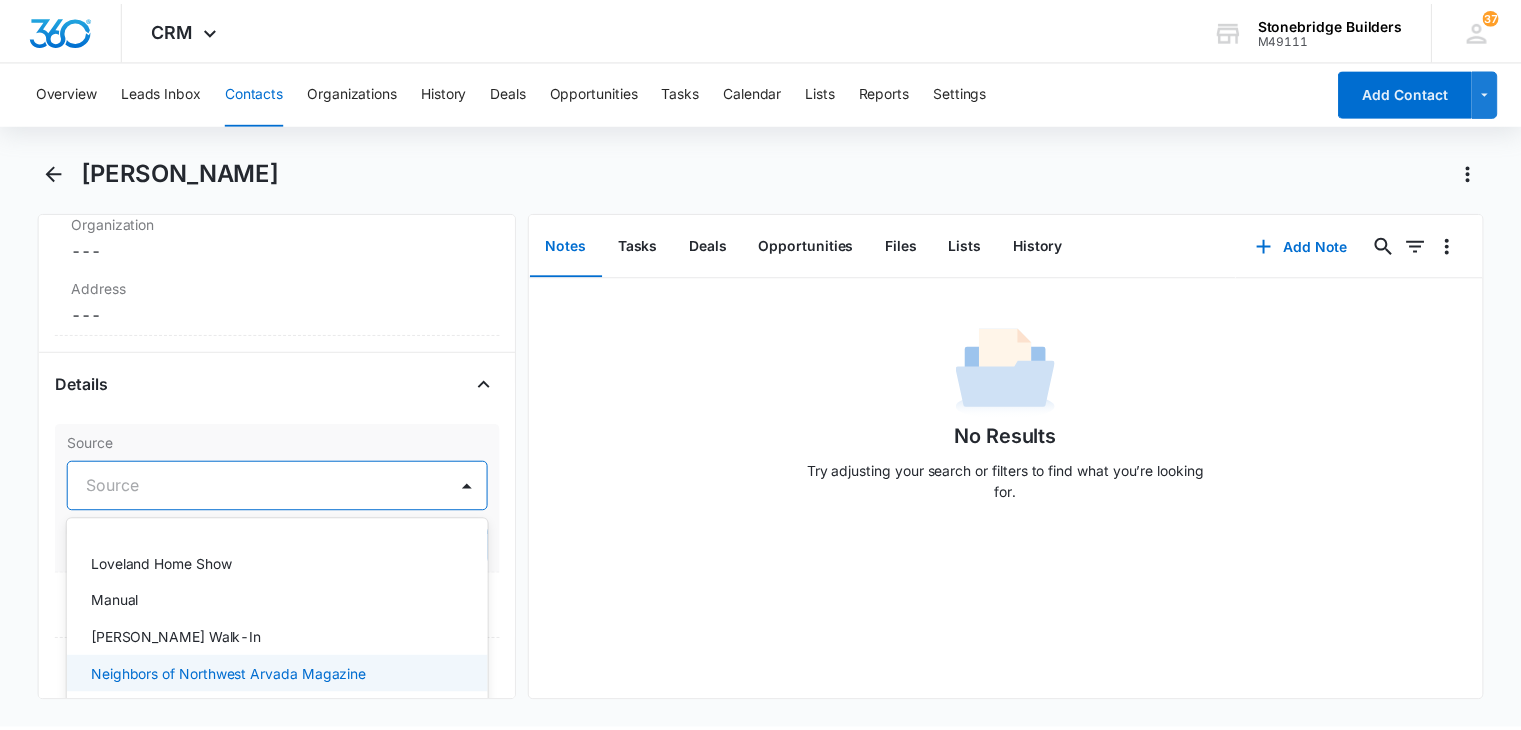 scroll, scrollTop: 432, scrollLeft: 0, axis: vertical 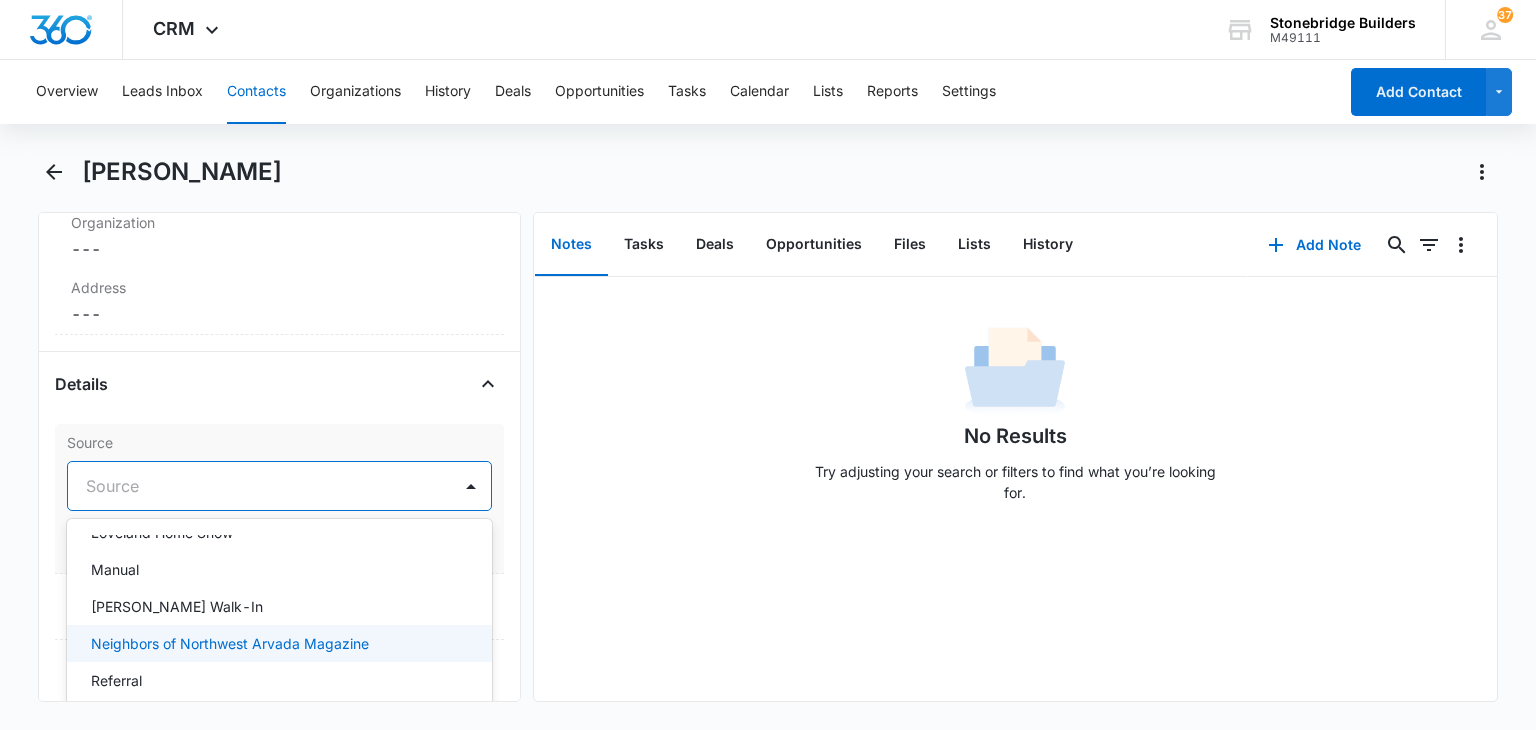 click on "Neighbors of Northwest Arvada Magazine" at bounding box center (230, 643) 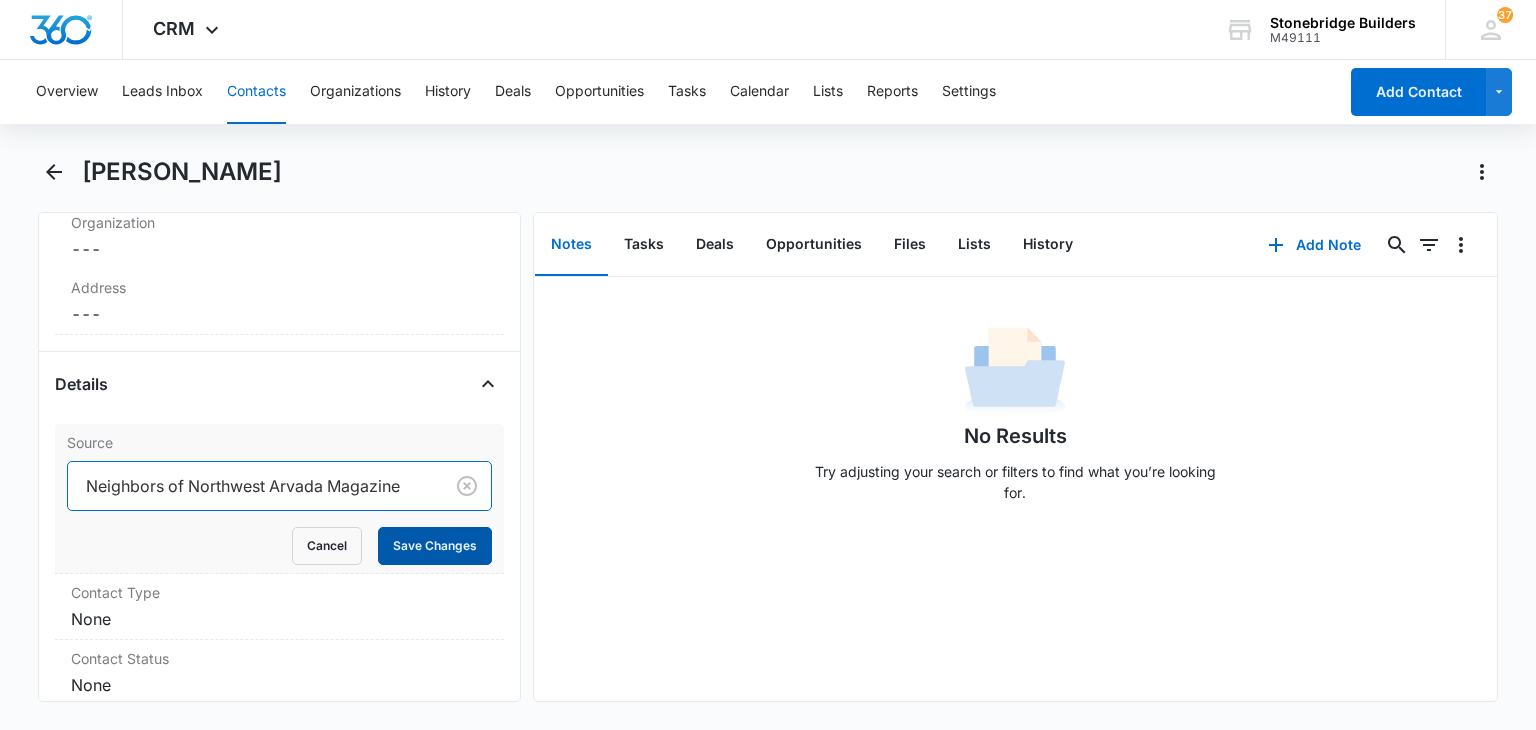 click on "Save Changes" at bounding box center [435, 546] 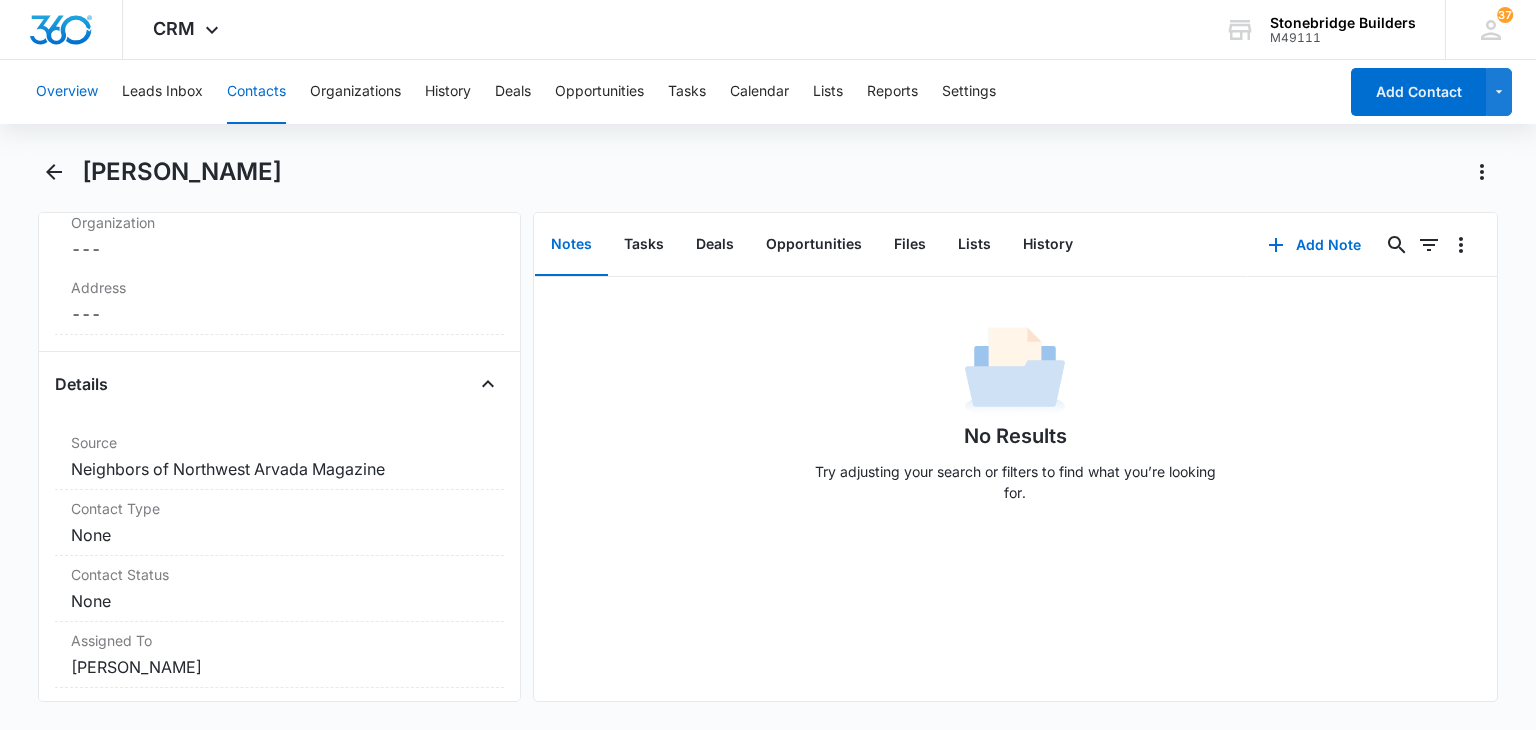 click on "Overview" at bounding box center [67, 92] 